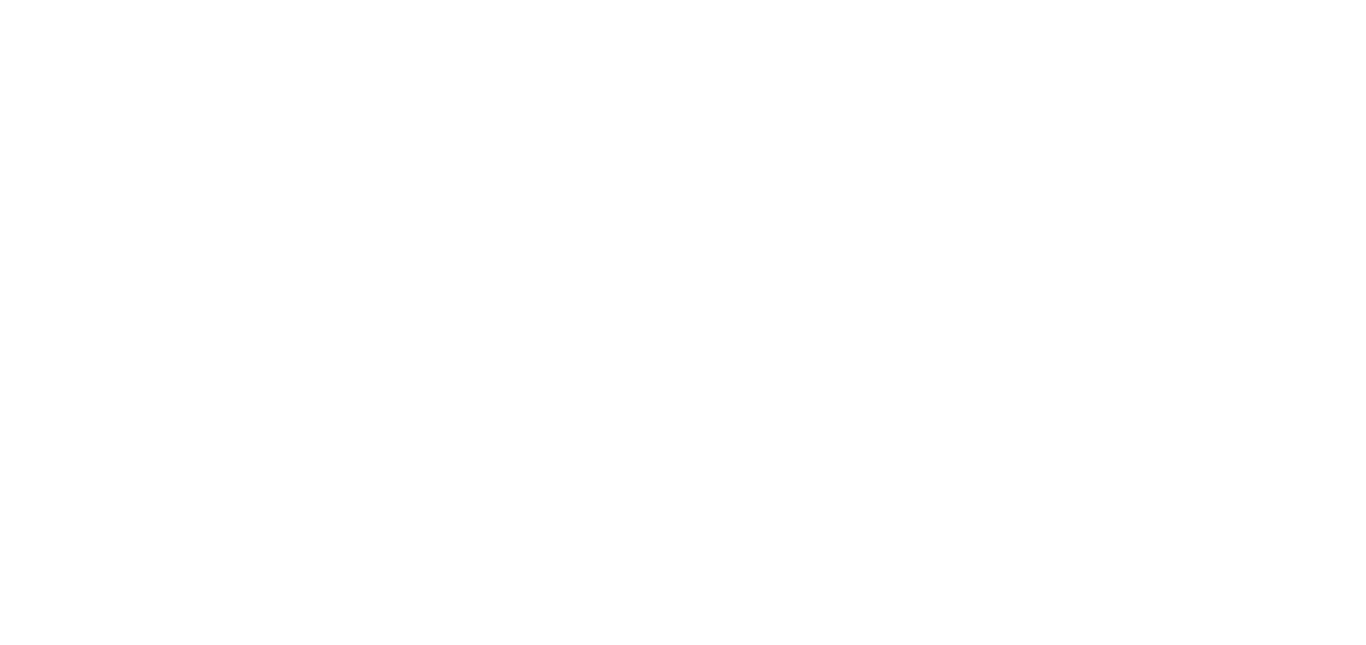 scroll, scrollTop: 0, scrollLeft: 0, axis: both 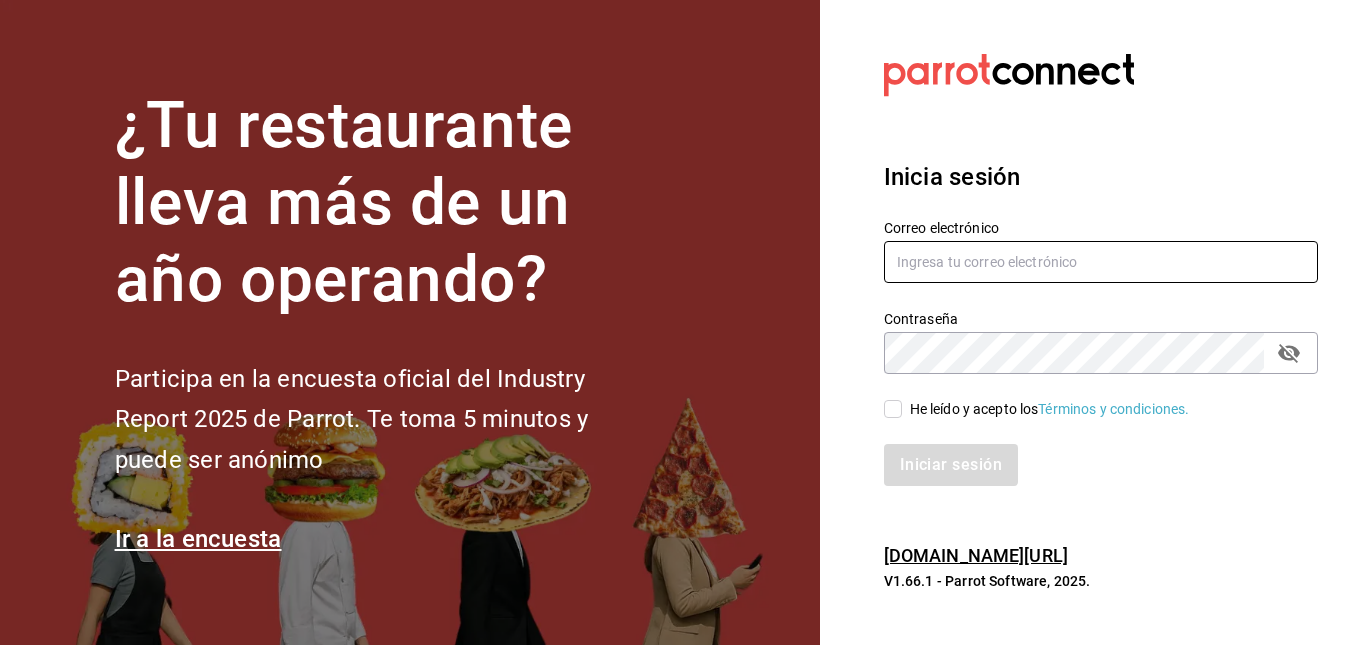 type on "[EMAIL_ADDRESS][DOMAIN_NAME]" 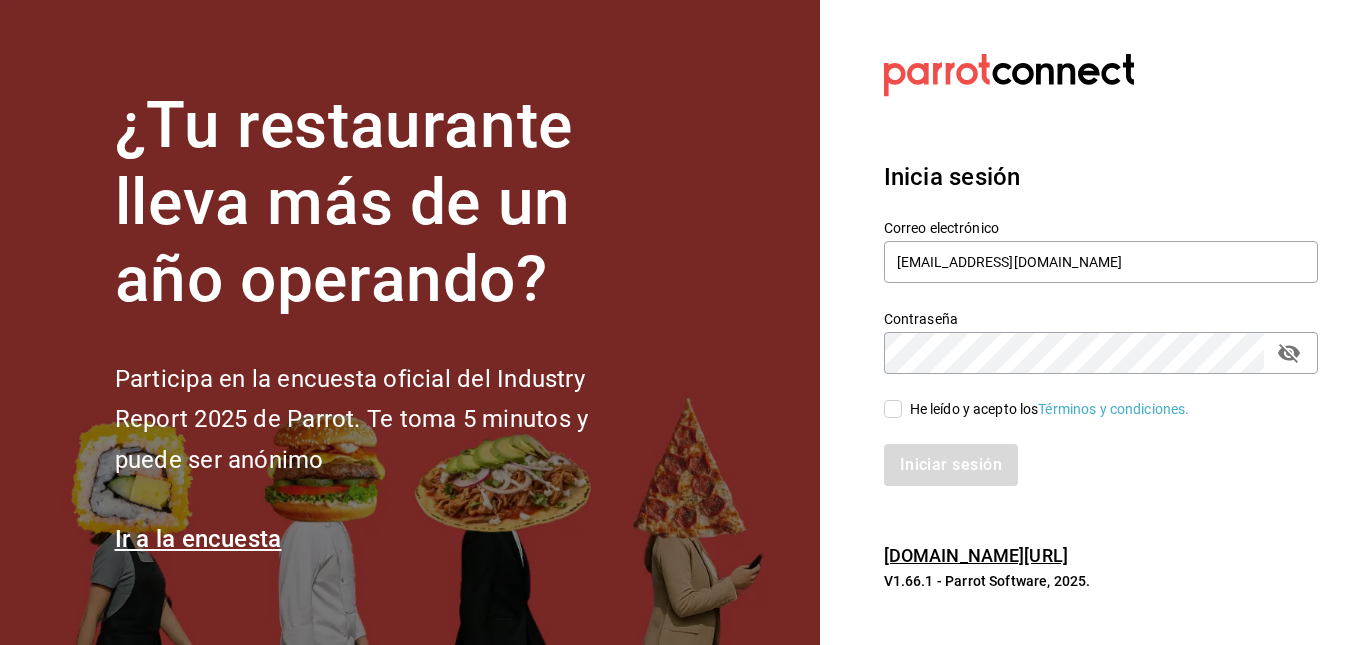 click on "He leído y acepto los  Términos y condiciones." at bounding box center (893, 409) 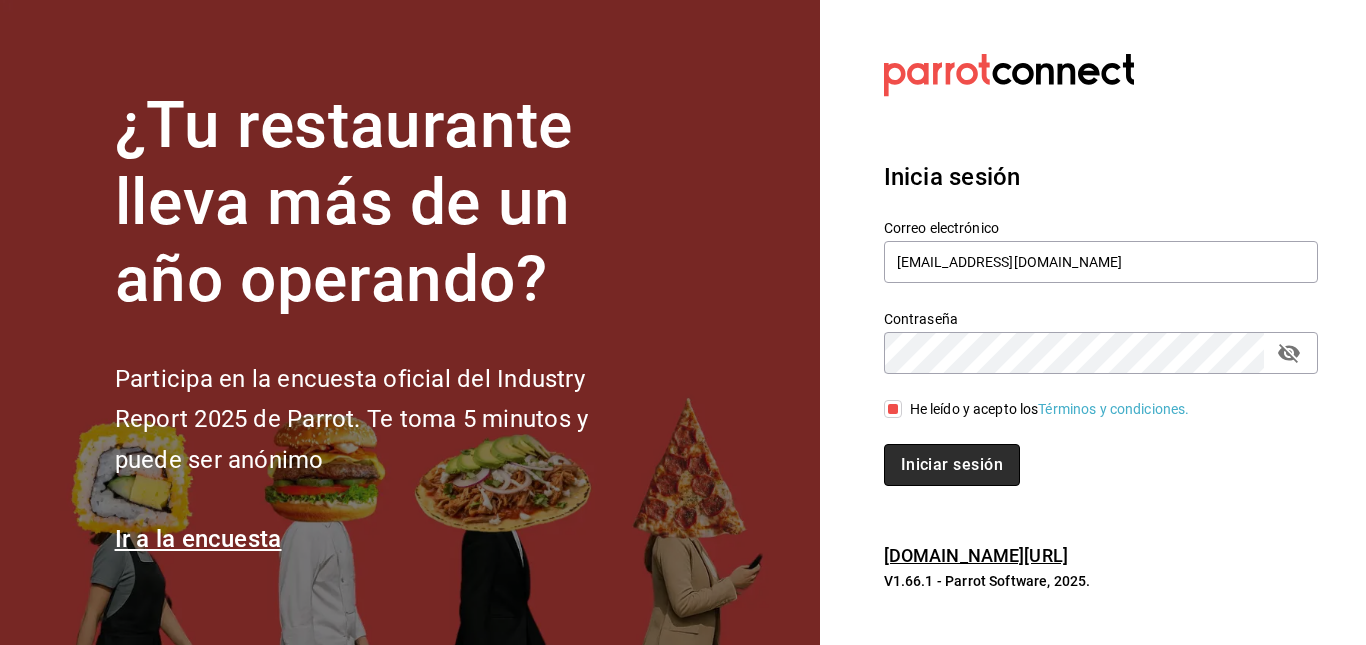 click on "Iniciar sesión" at bounding box center (952, 465) 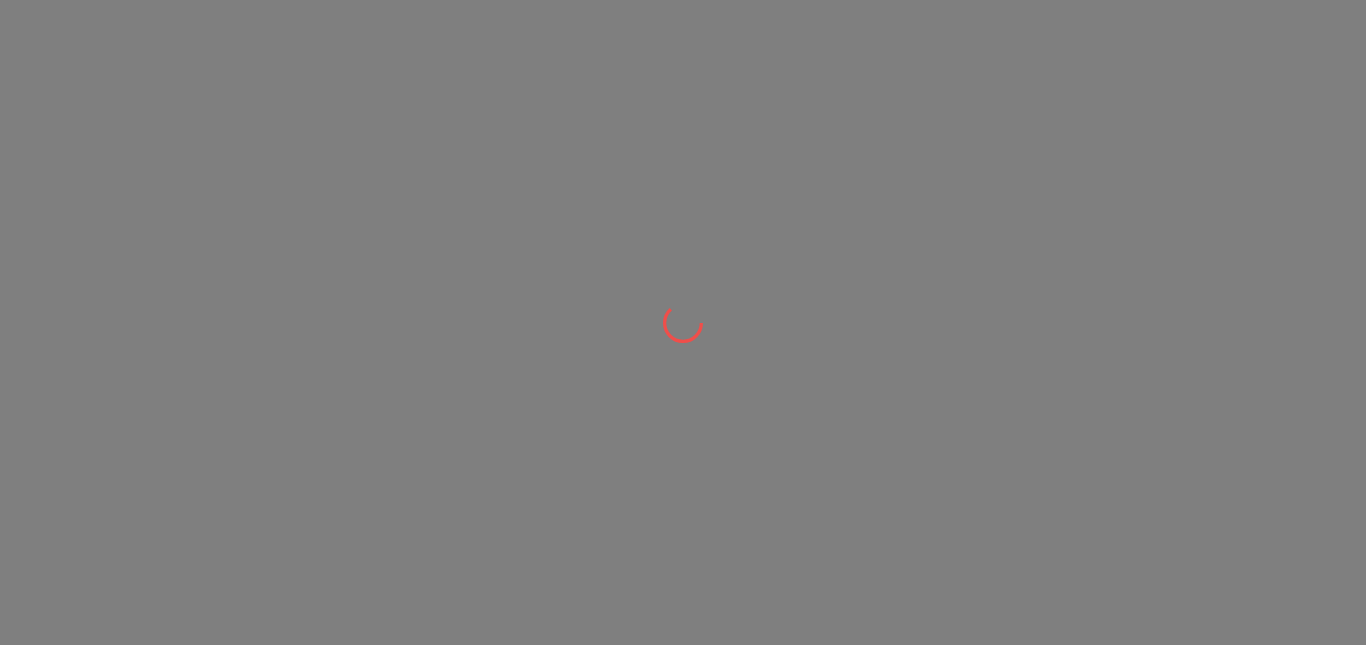 scroll, scrollTop: 0, scrollLeft: 0, axis: both 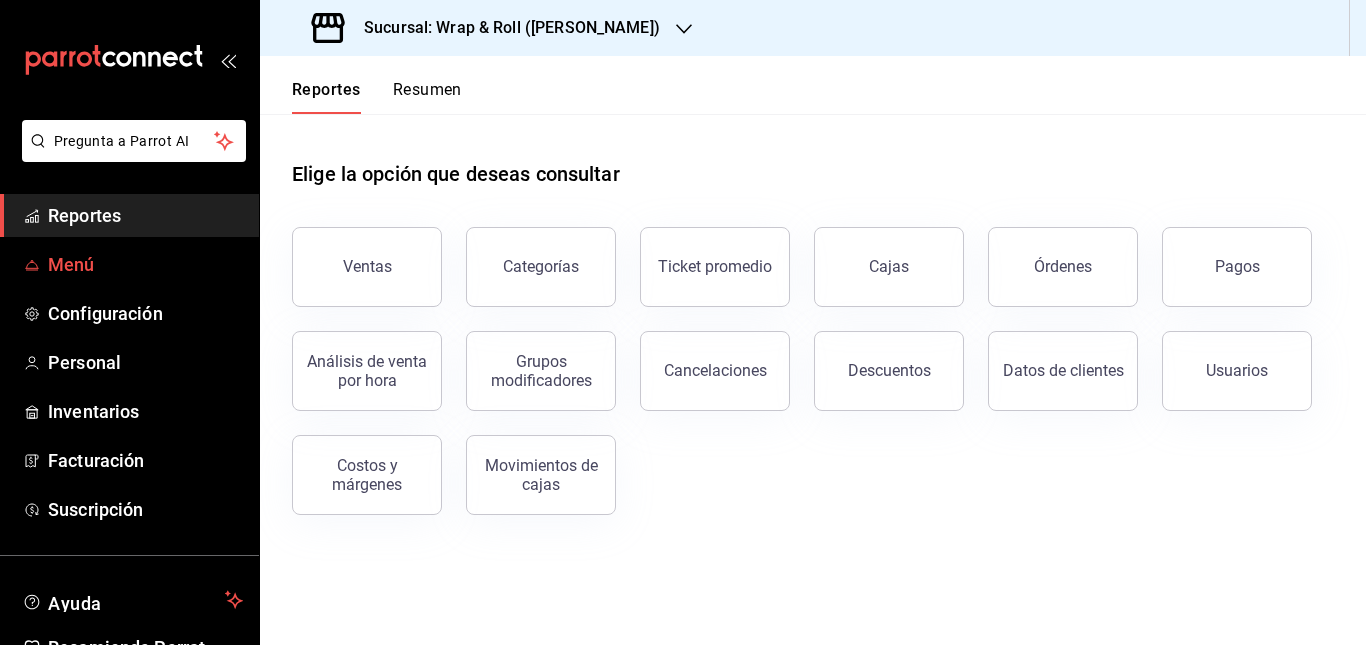 click on "Menú" at bounding box center [145, 264] 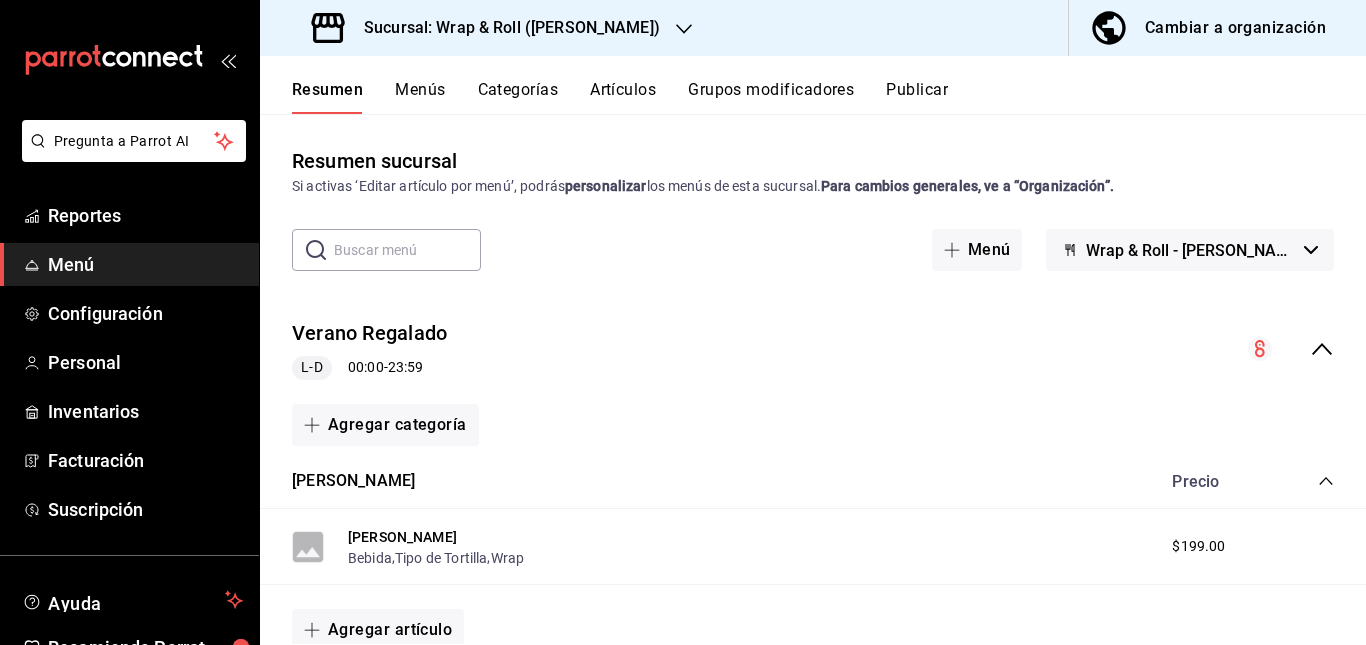 click 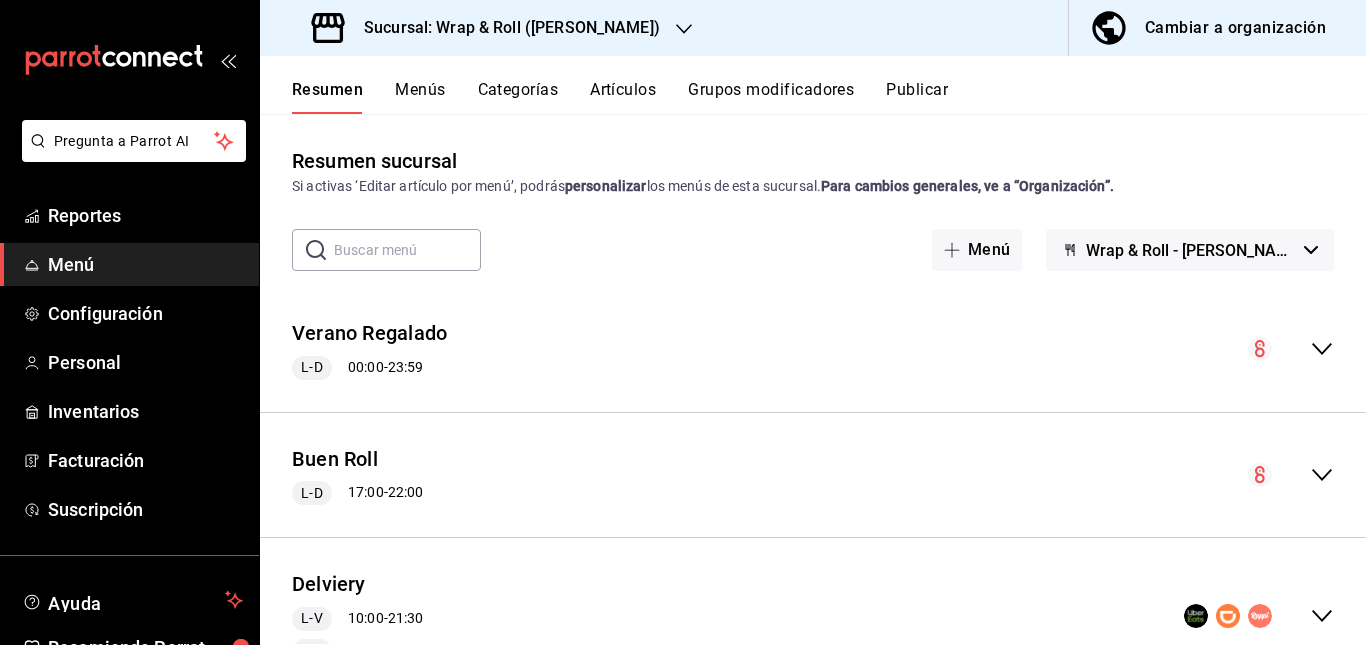 scroll, scrollTop: 217, scrollLeft: 0, axis: vertical 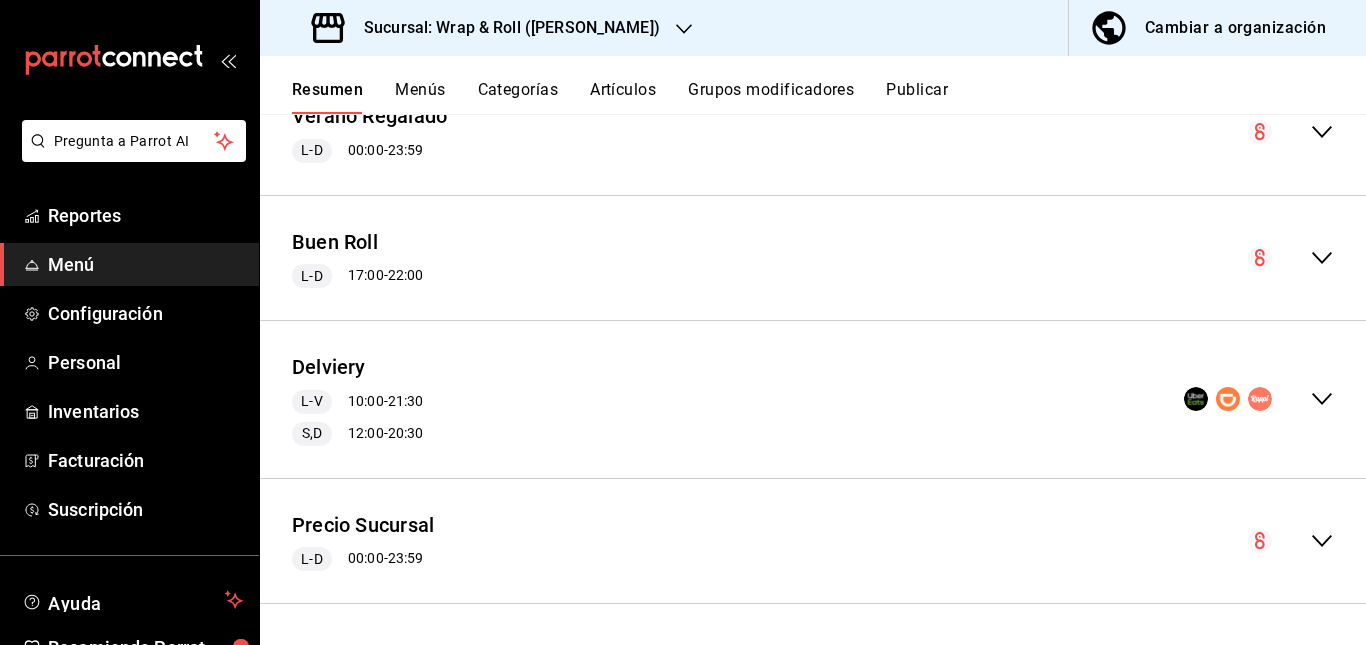 click on "Delviery L-V 10:00  -  21:30 S,D 12:00  -  20:30" at bounding box center [813, 399] 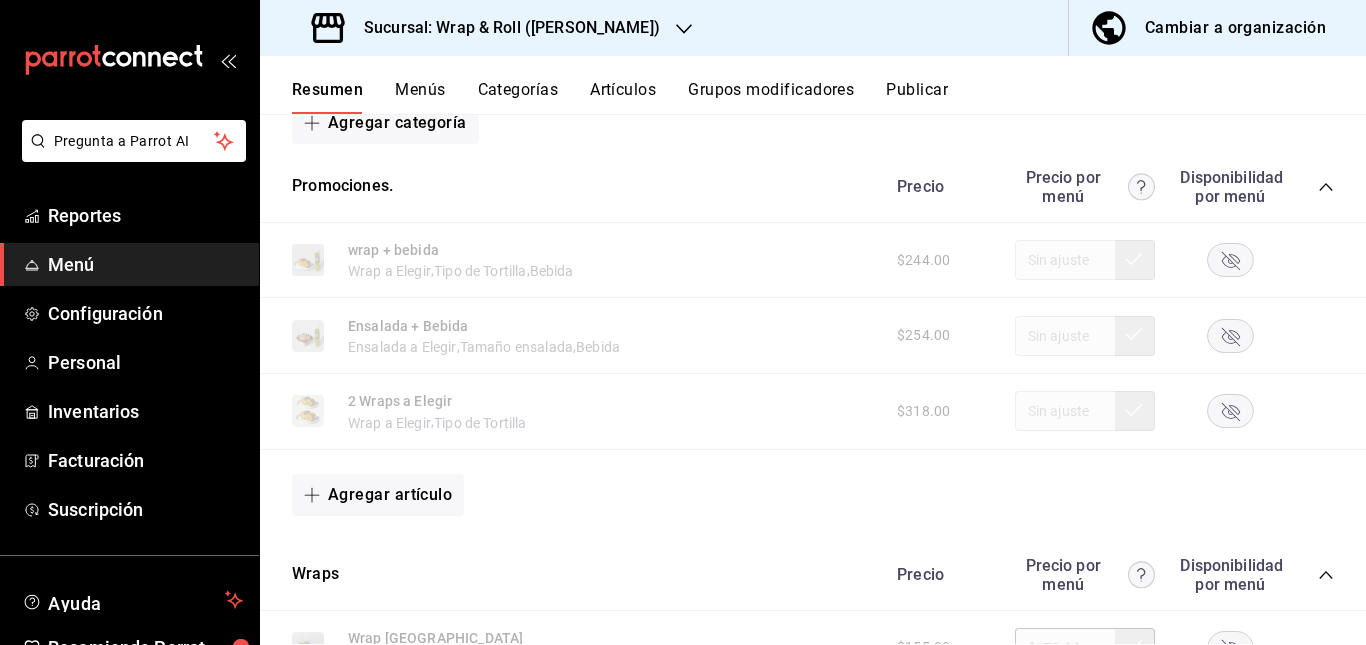scroll, scrollTop: 640, scrollLeft: 0, axis: vertical 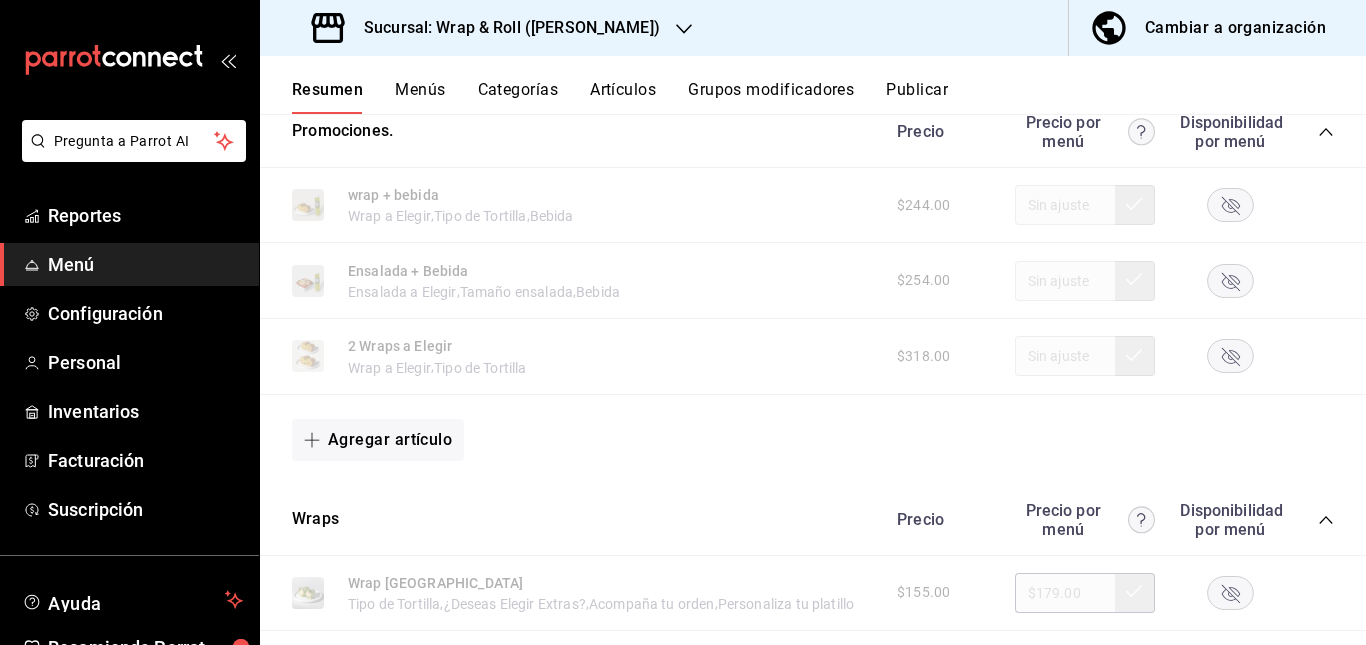 click 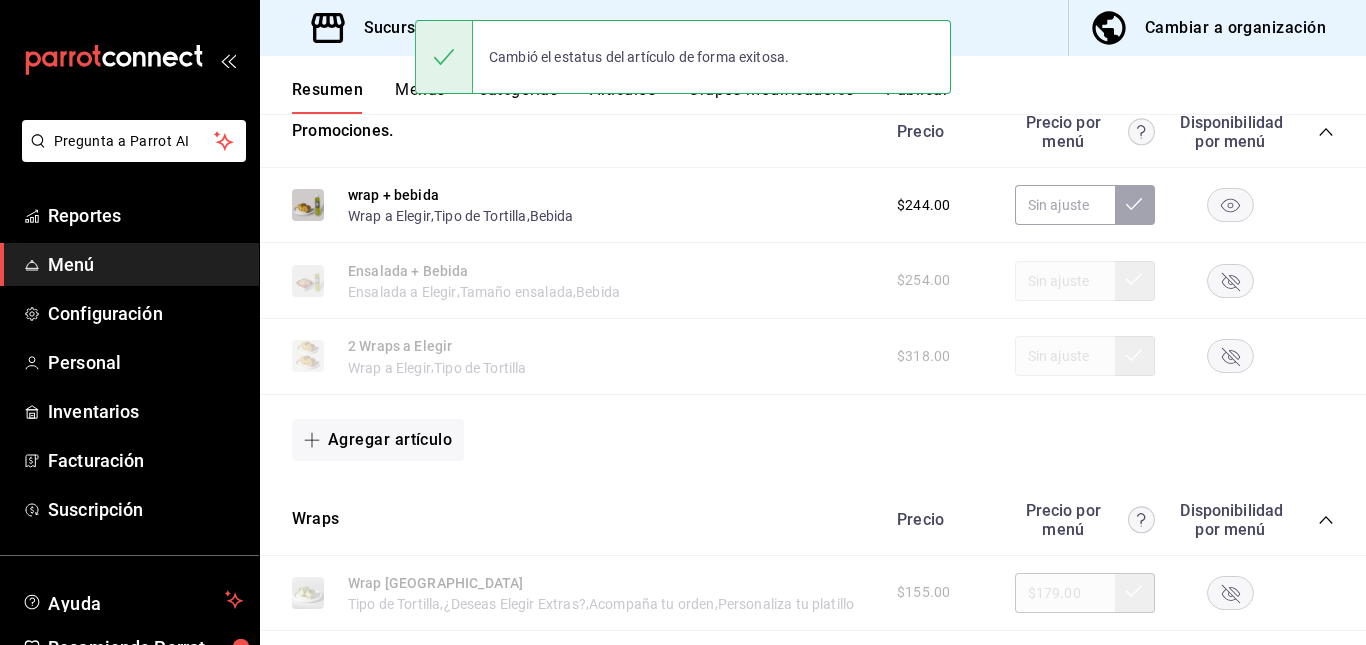 click 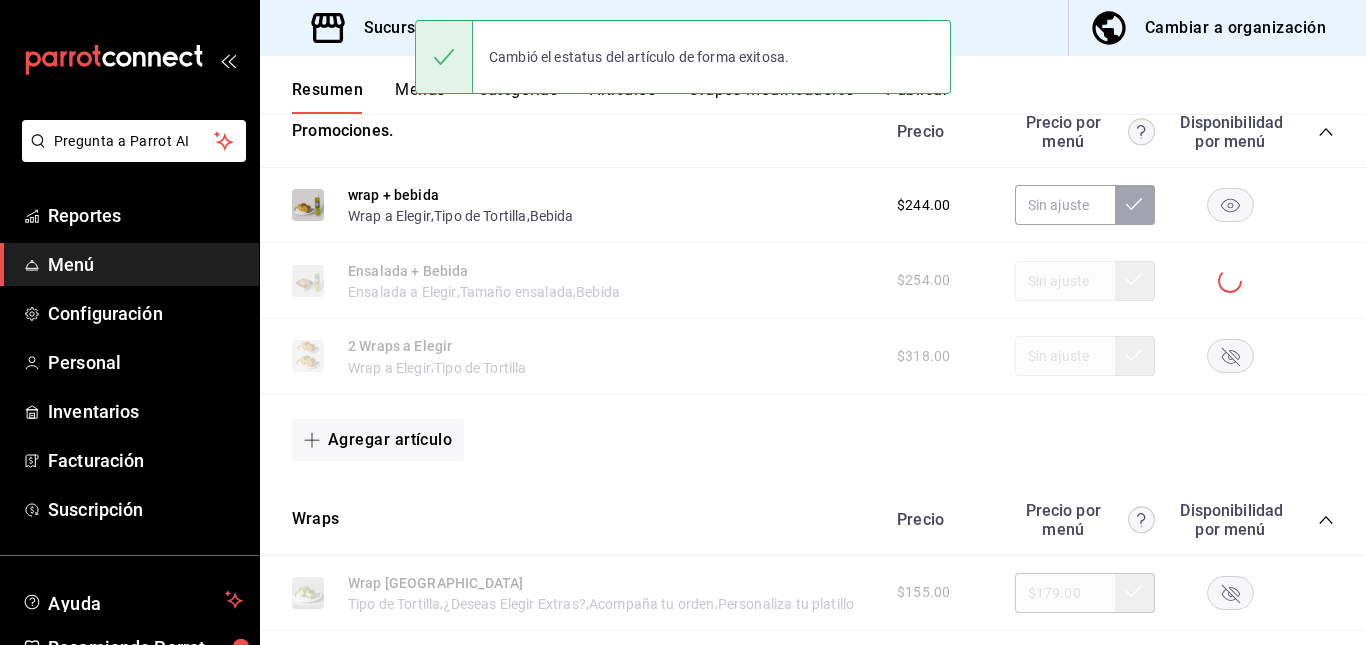 click 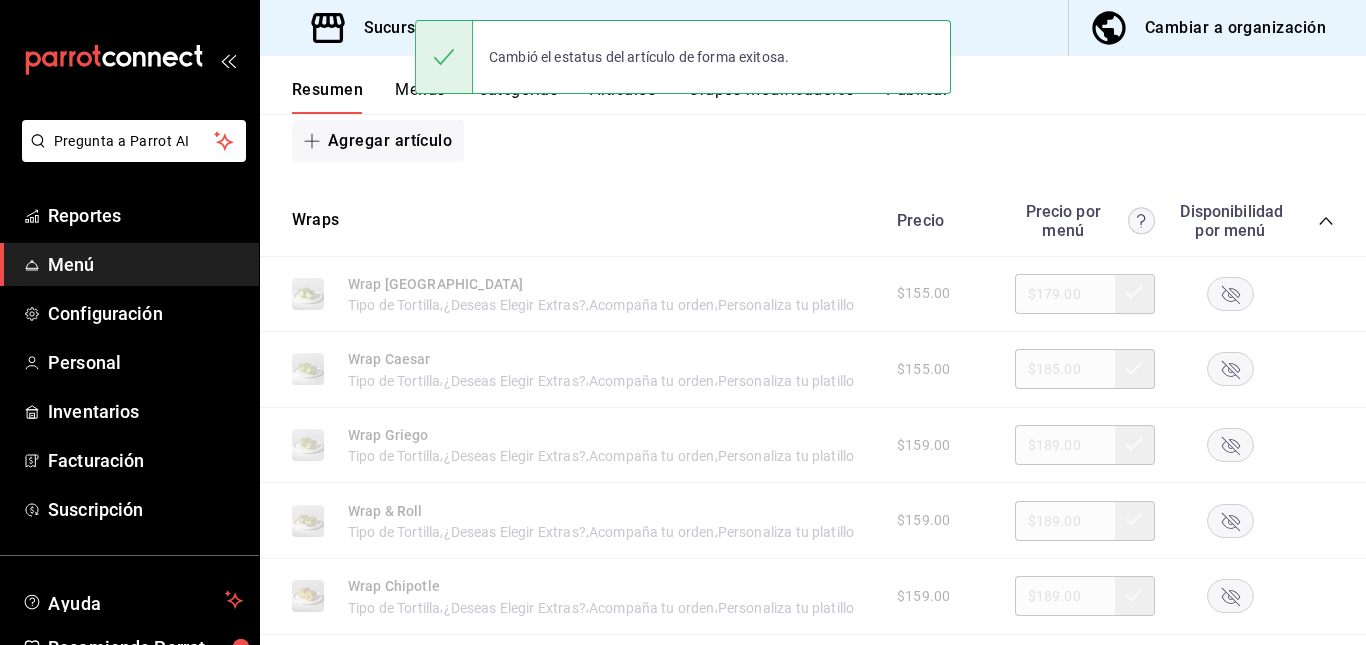 scroll, scrollTop: 940, scrollLeft: 0, axis: vertical 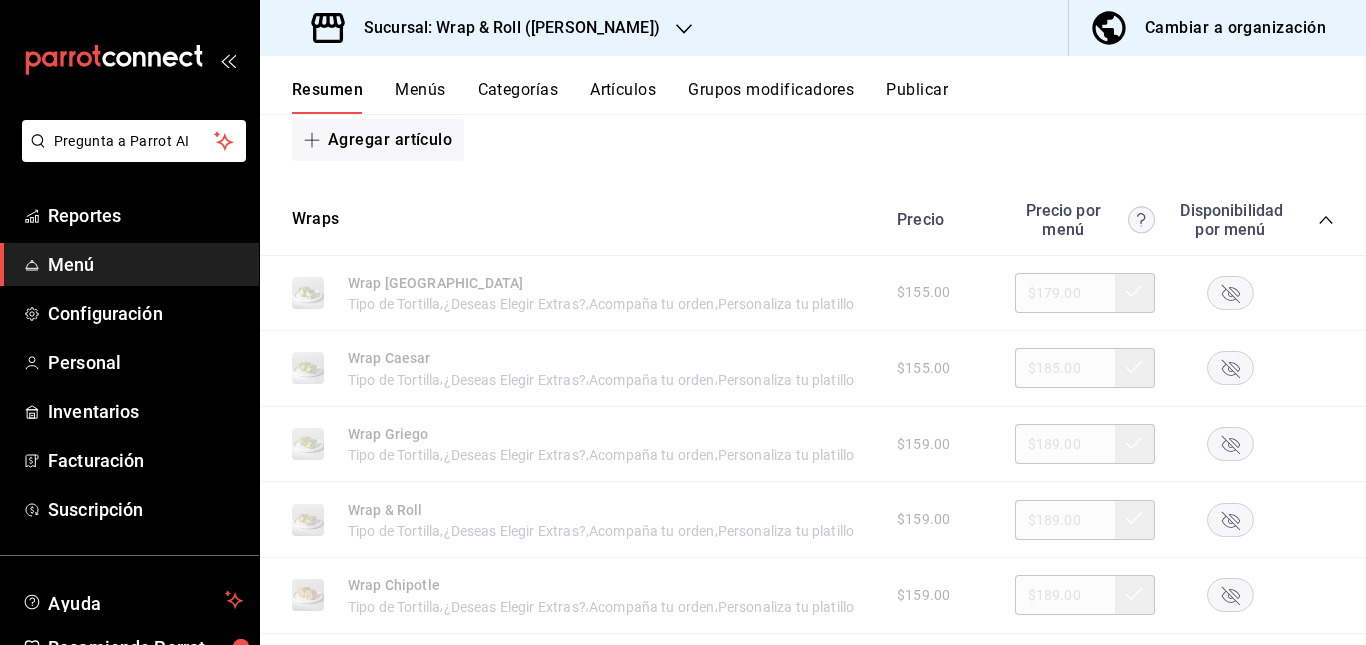 click 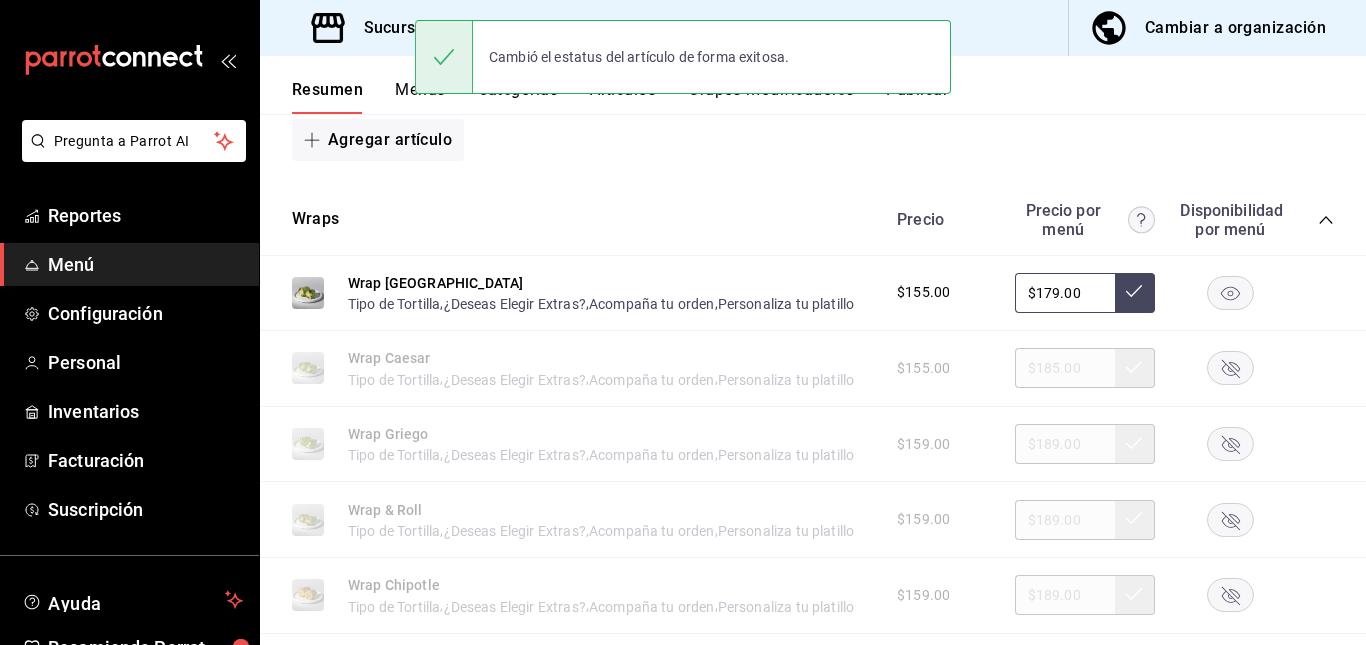 click 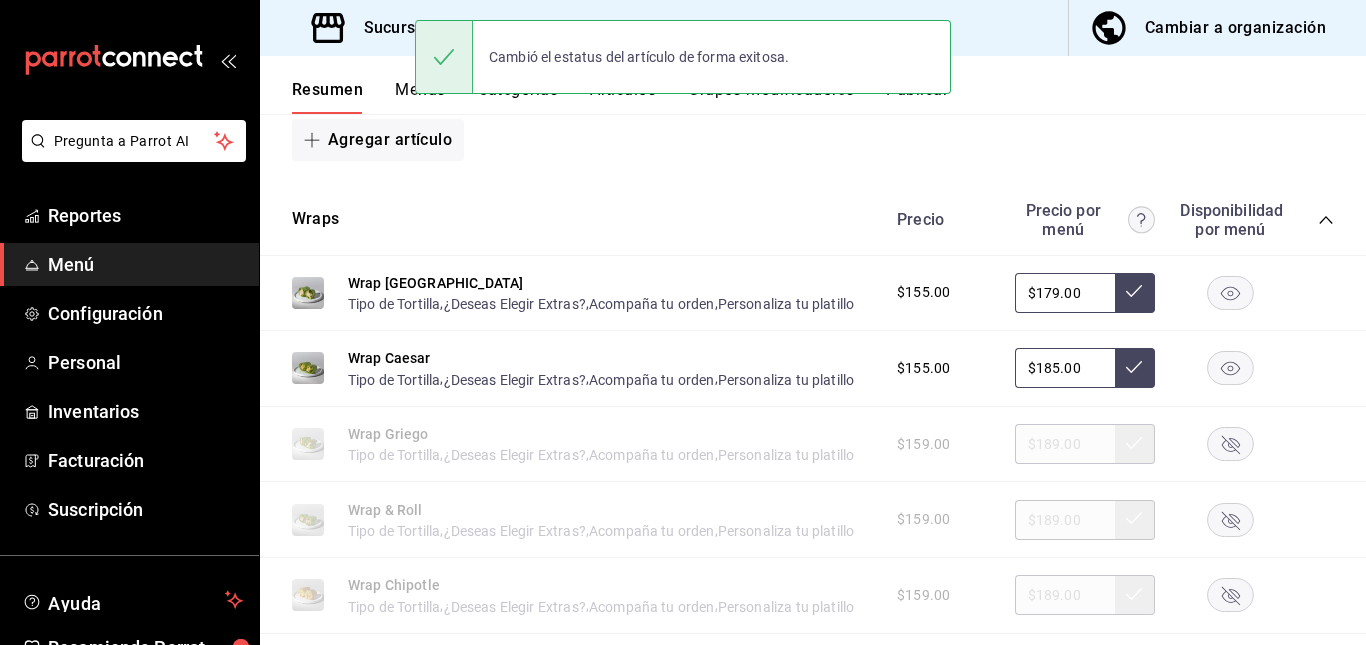 click 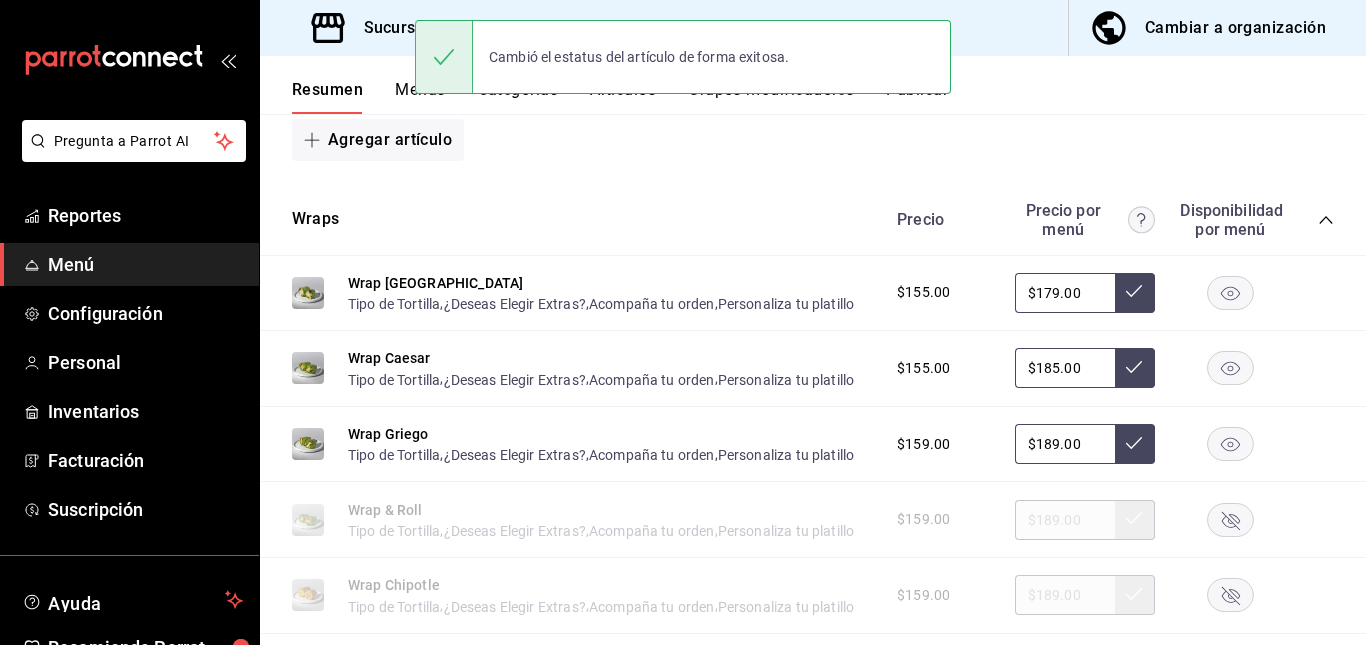 click 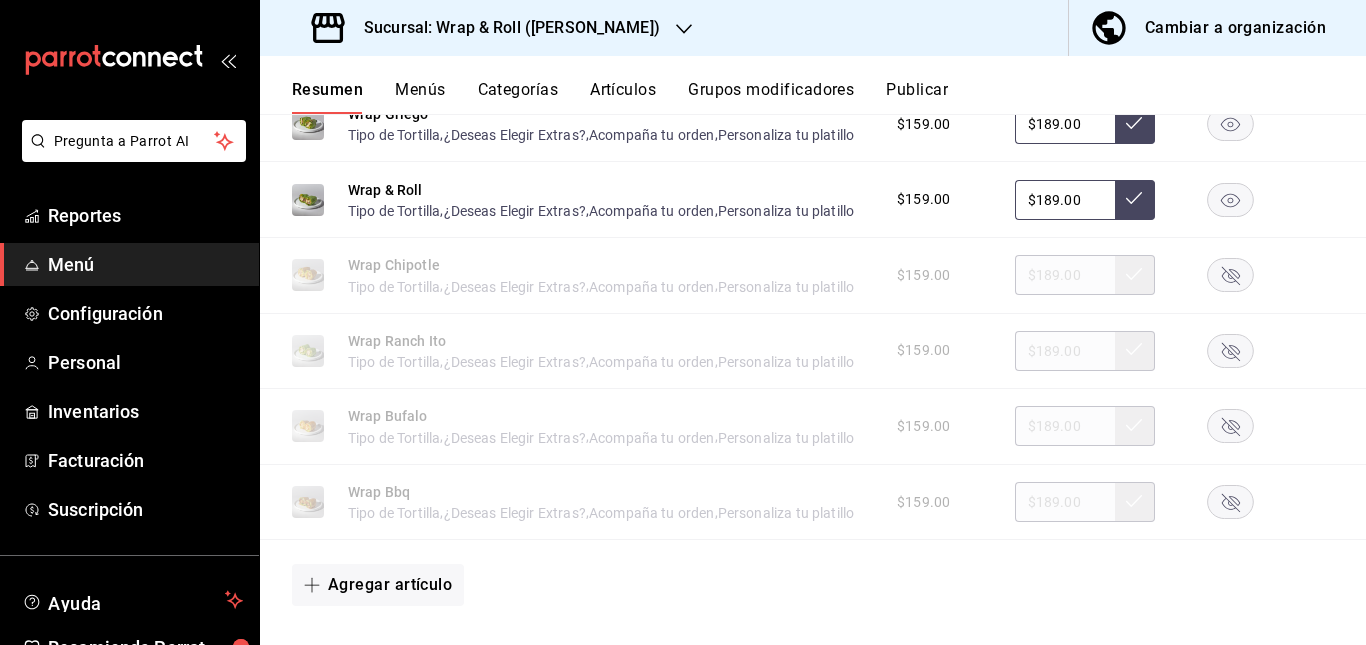 scroll, scrollTop: 1276, scrollLeft: 0, axis: vertical 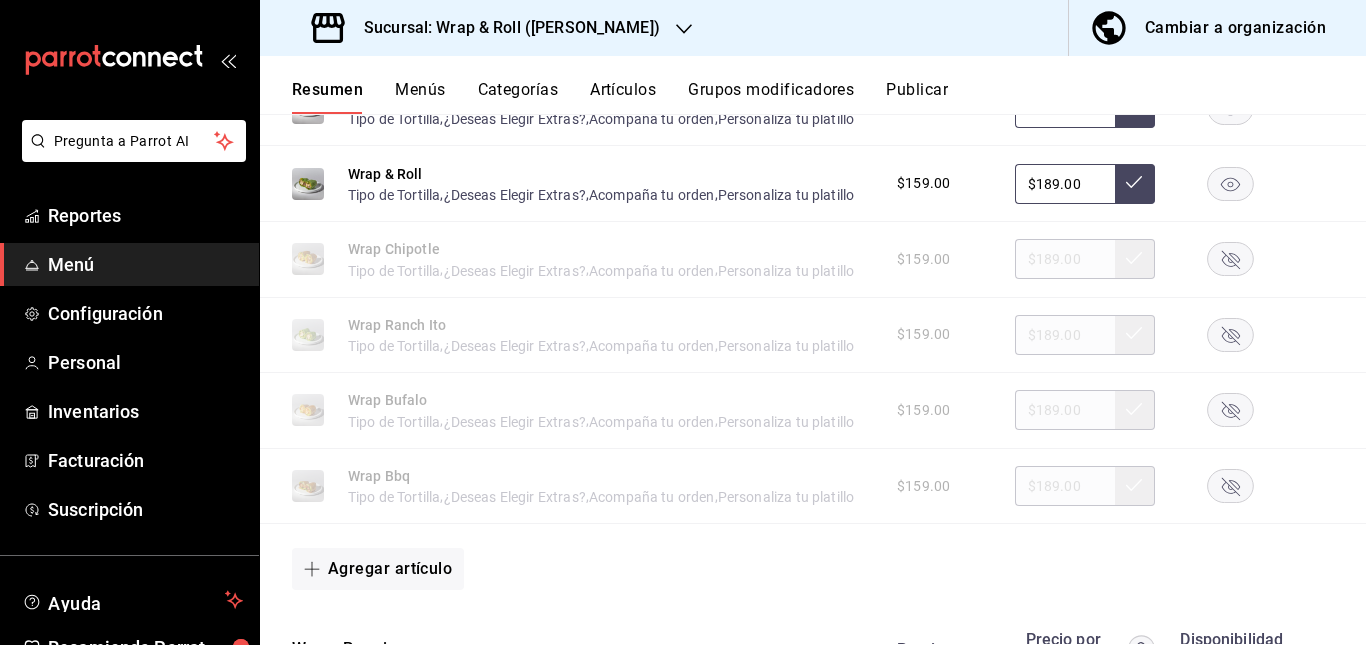 click 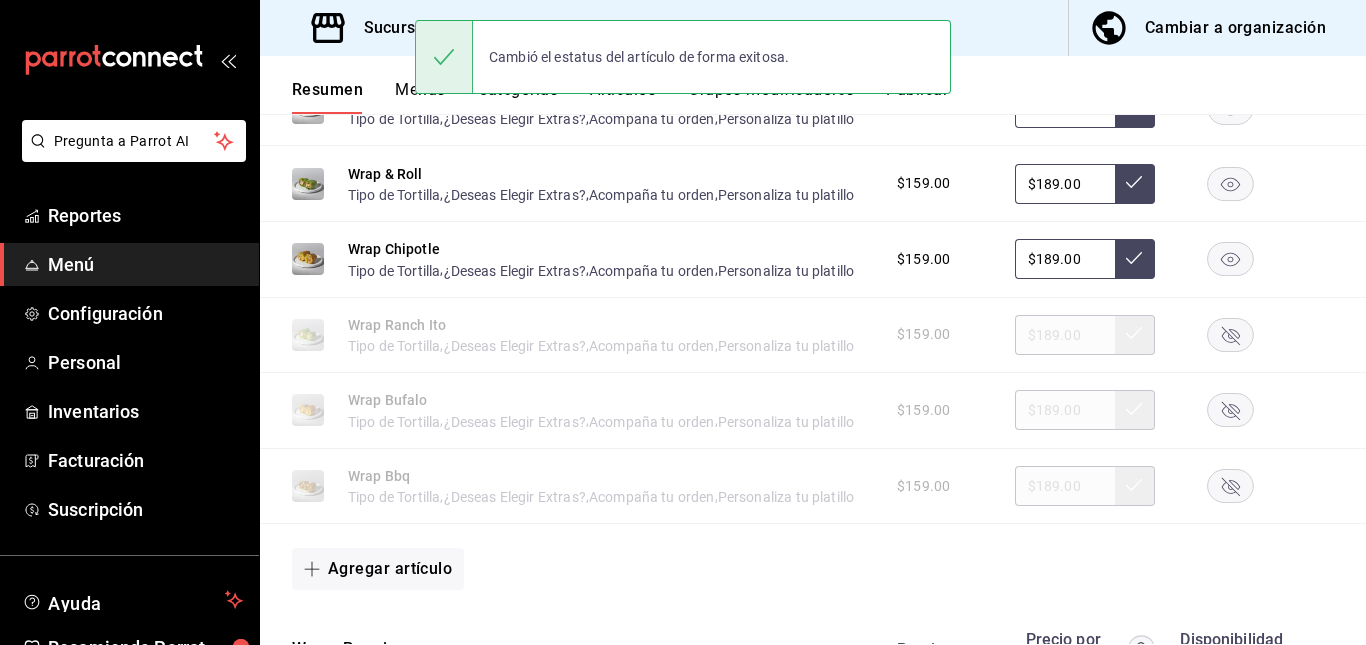 click 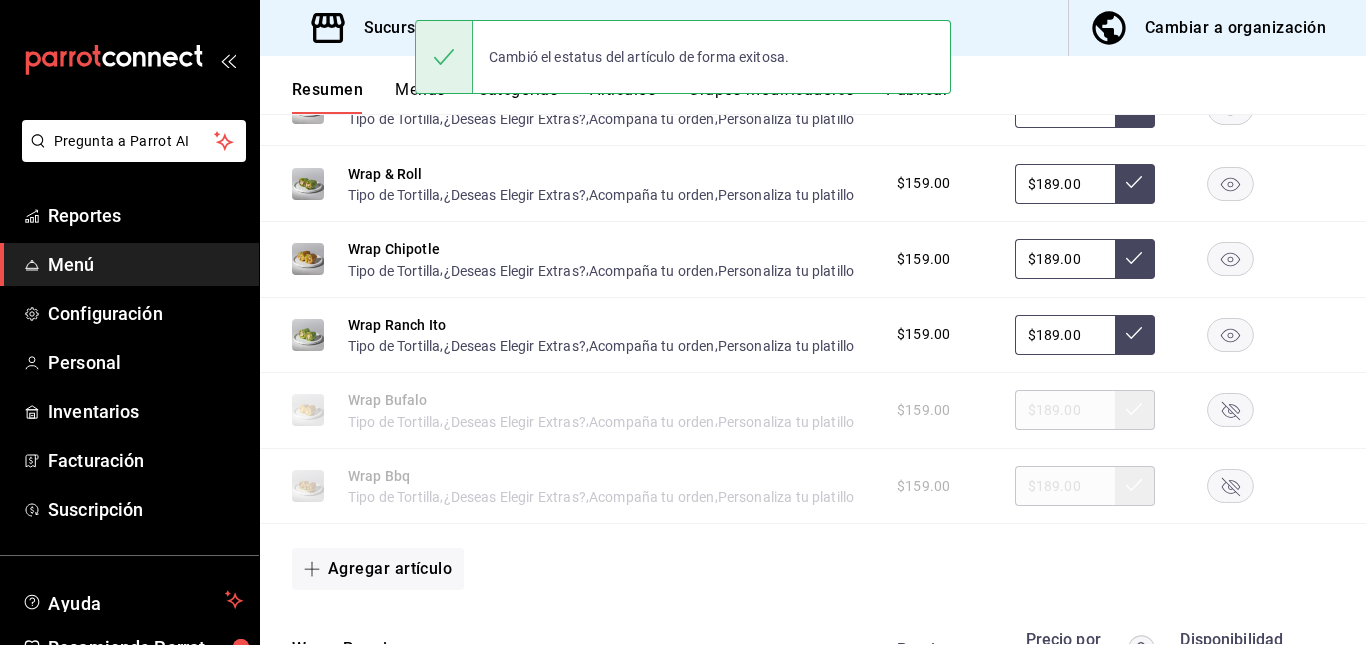 click 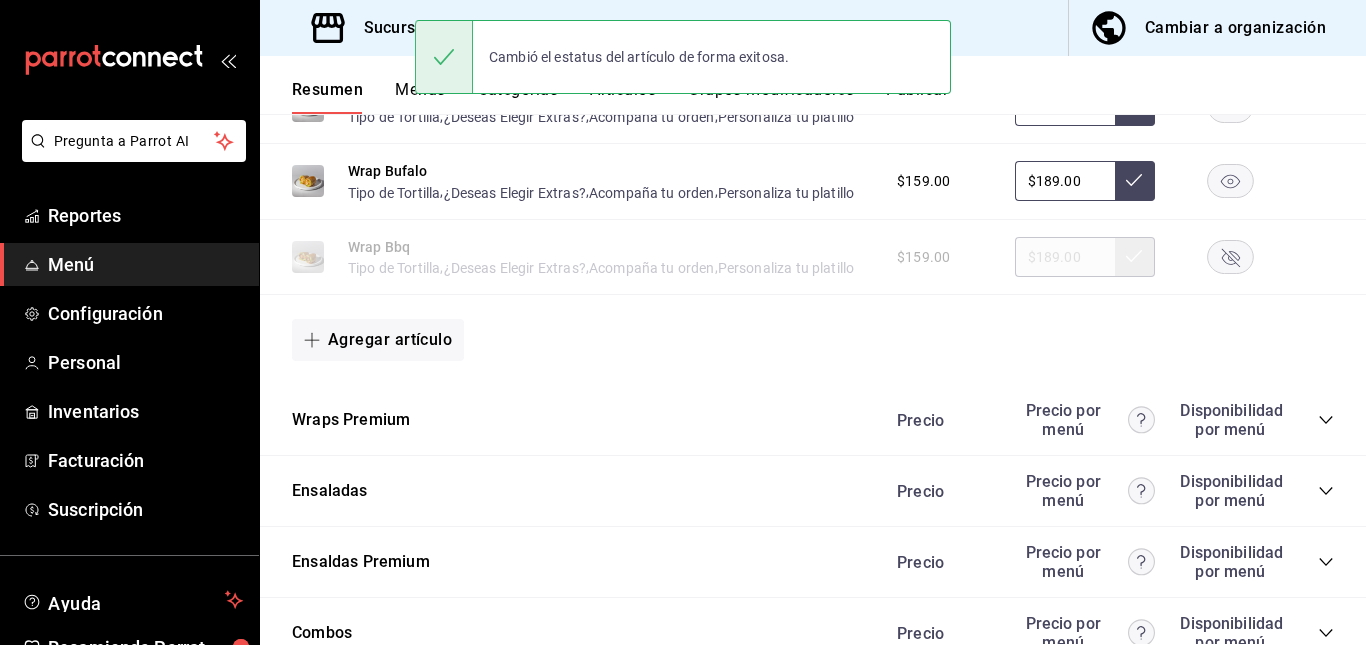 scroll, scrollTop: 1515, scrollLeft: 0, axis: vertical 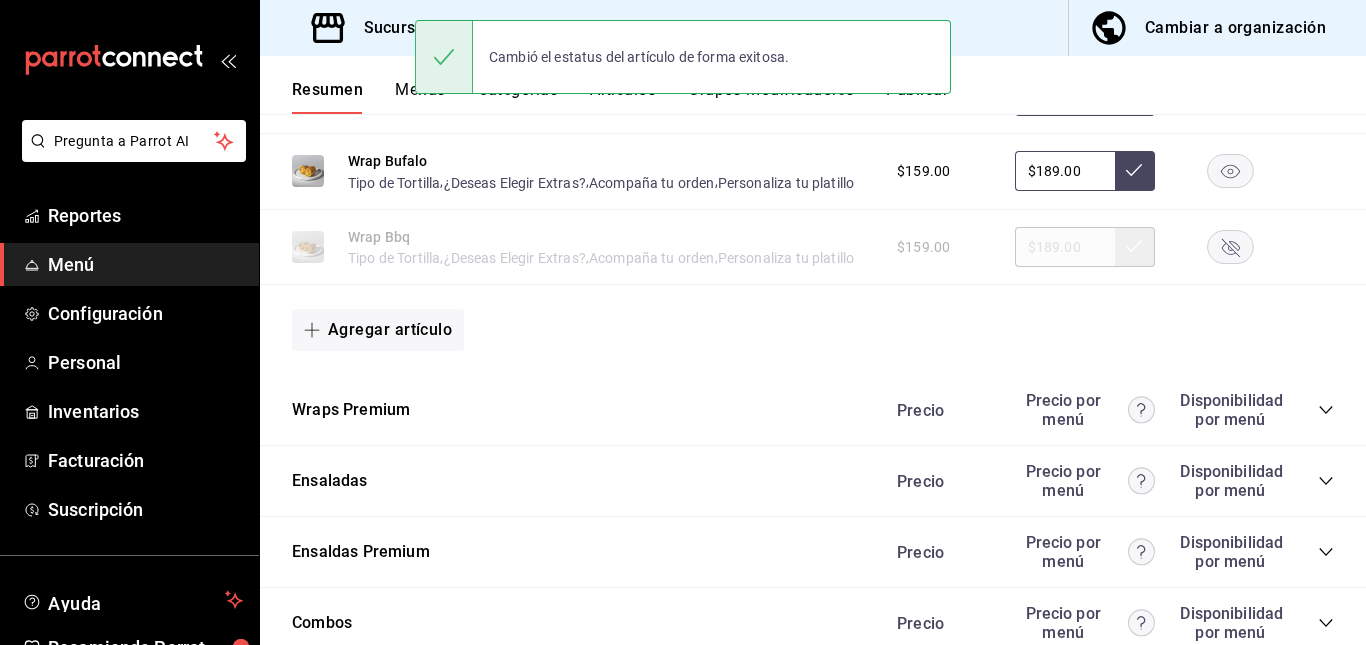 click 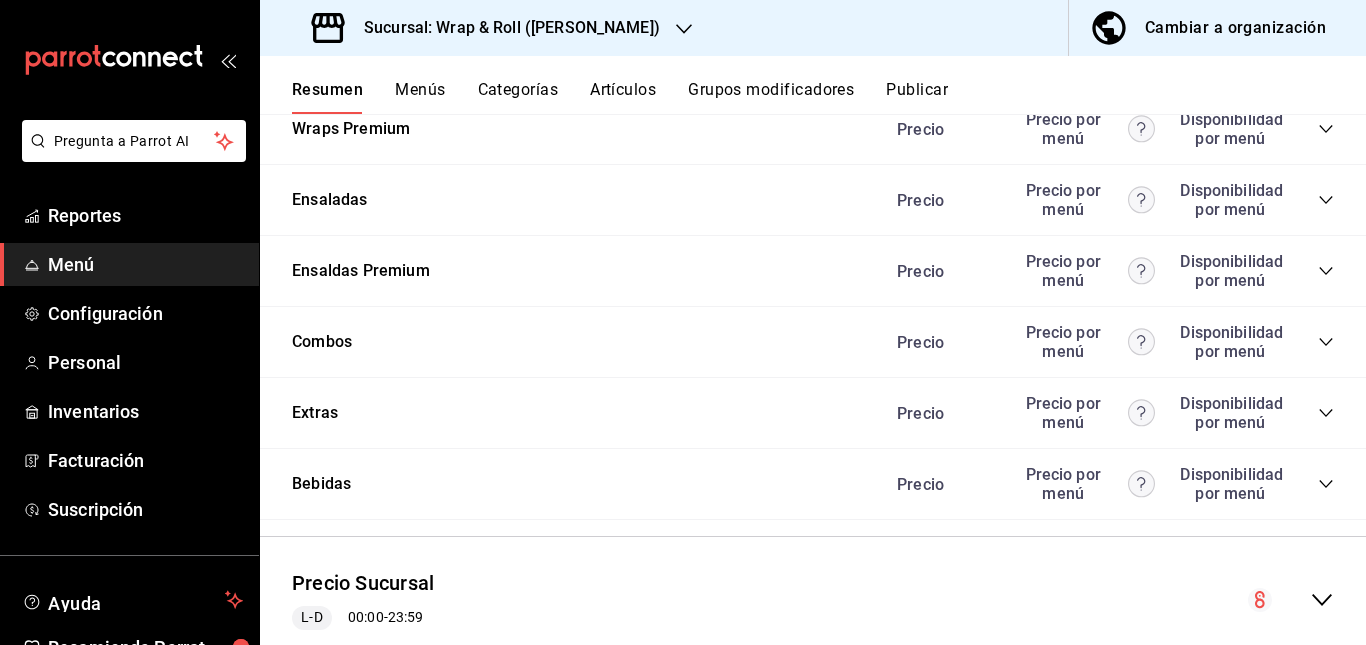 scroll, scrollTop: 1830, scrollLeft: 0, axis: vertical 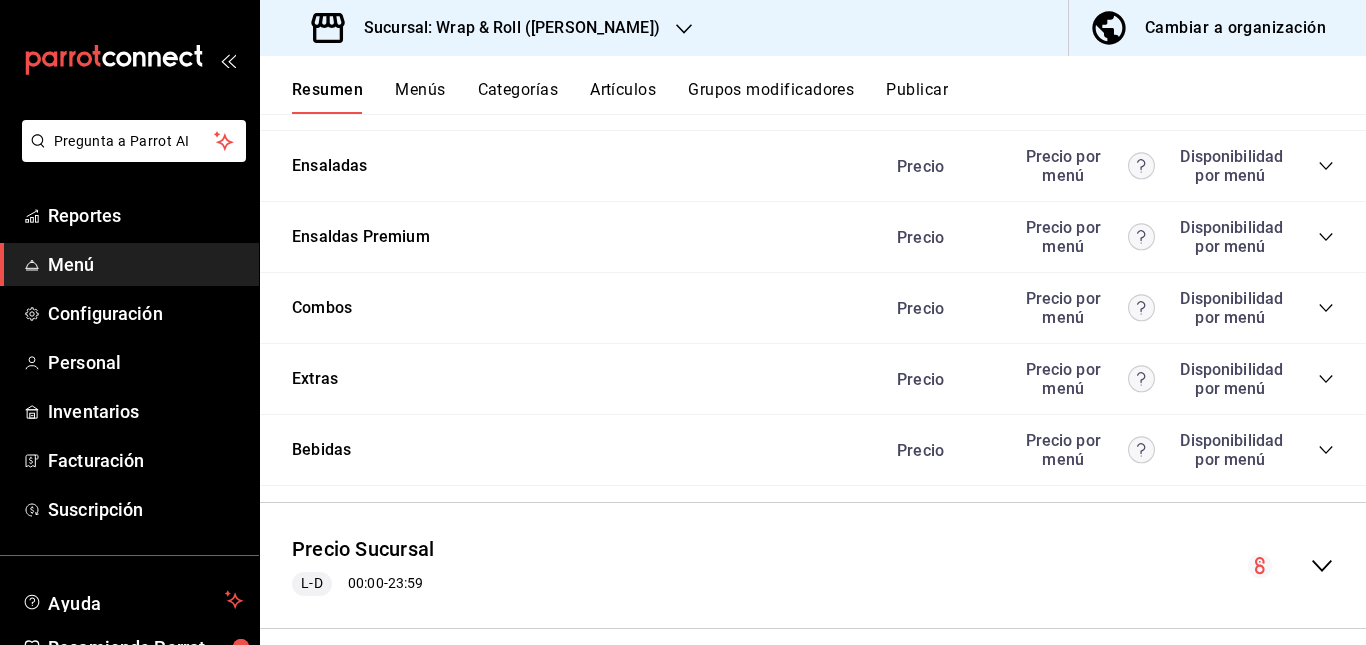 click 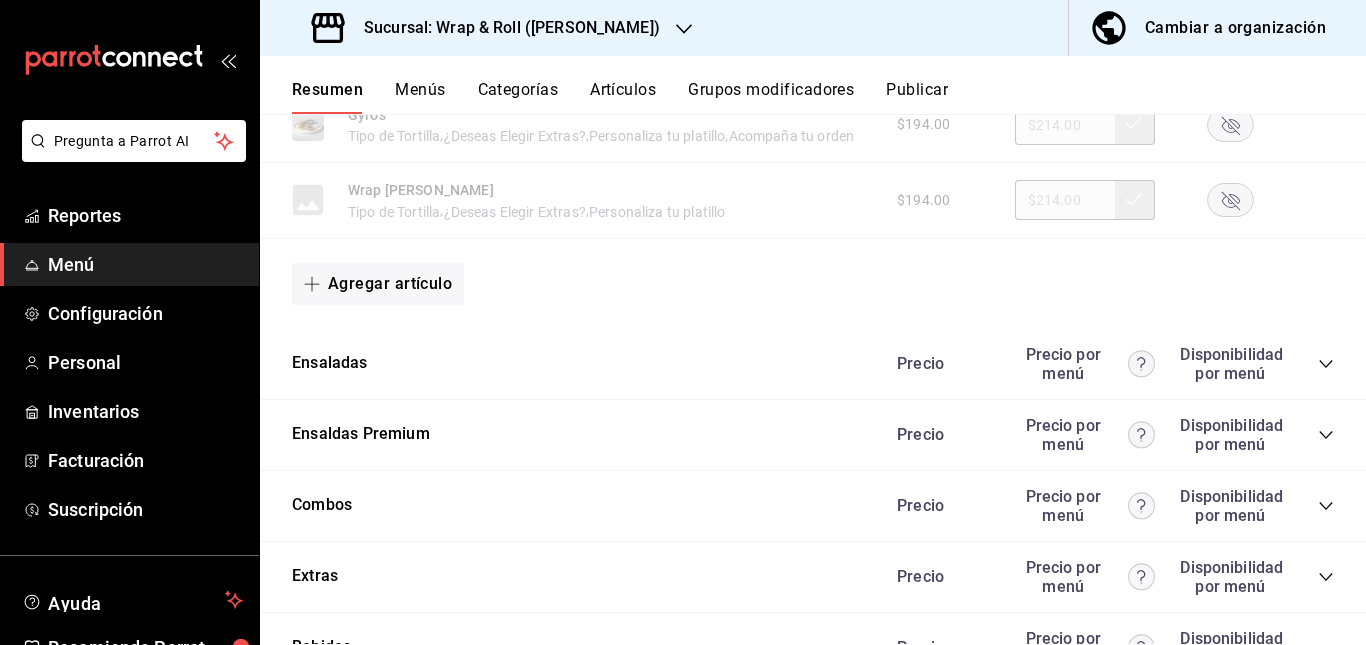 scroll, scrollTop: 2027, scrollLeft: 0, axis: vertical 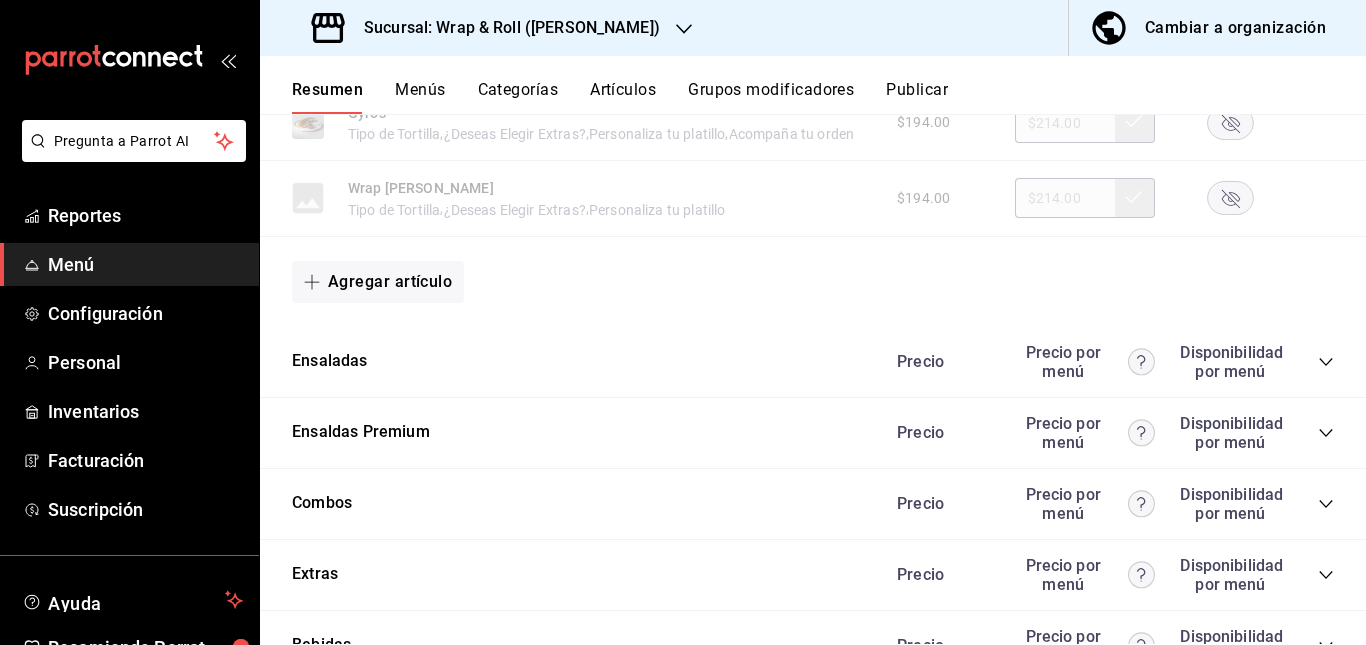 click 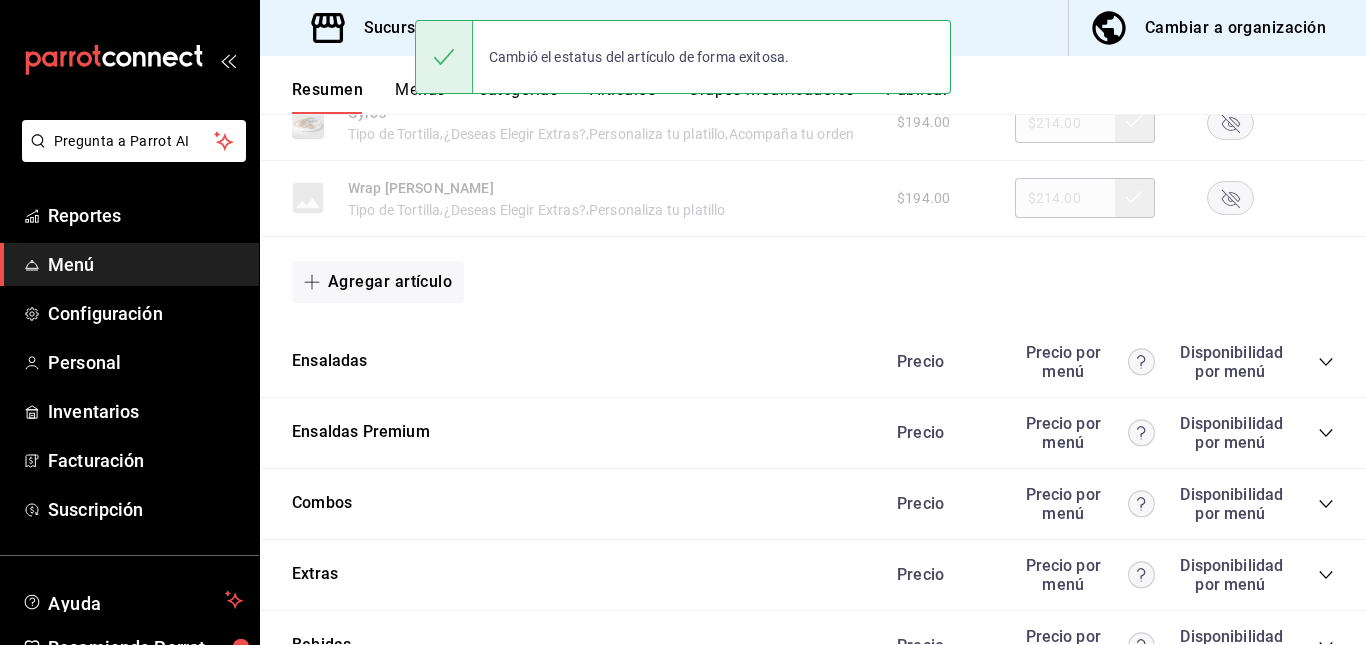 click 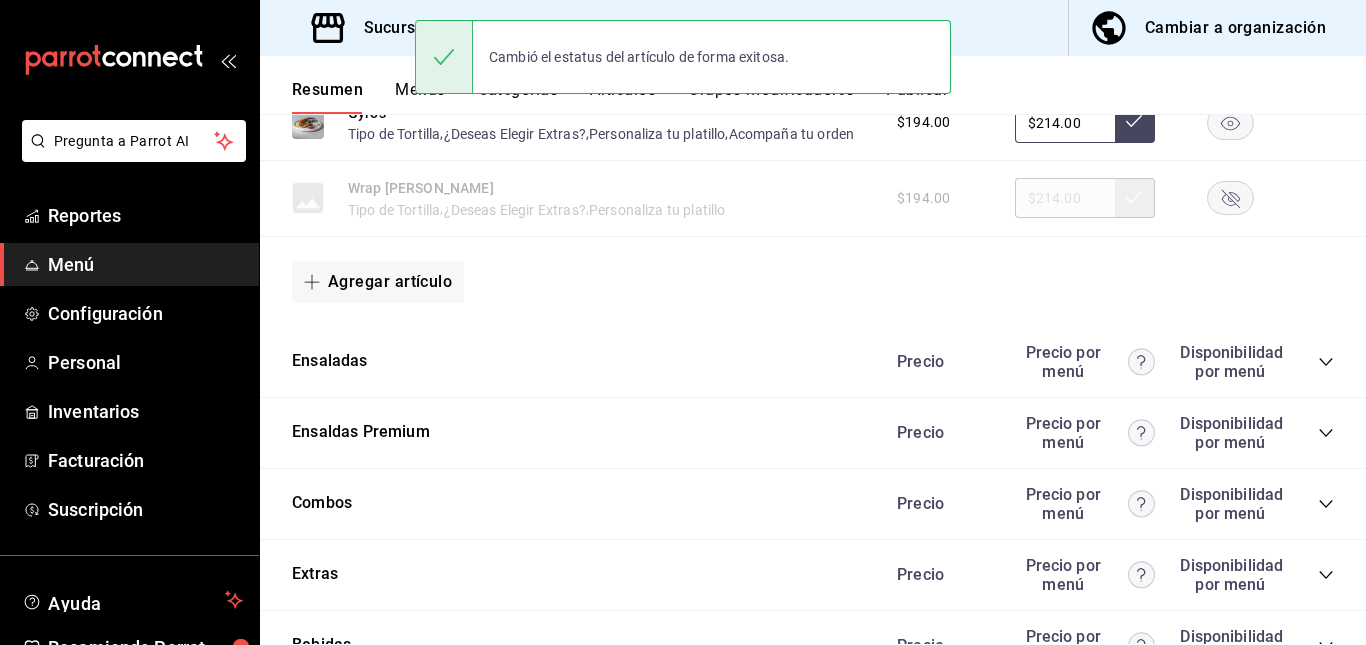 click 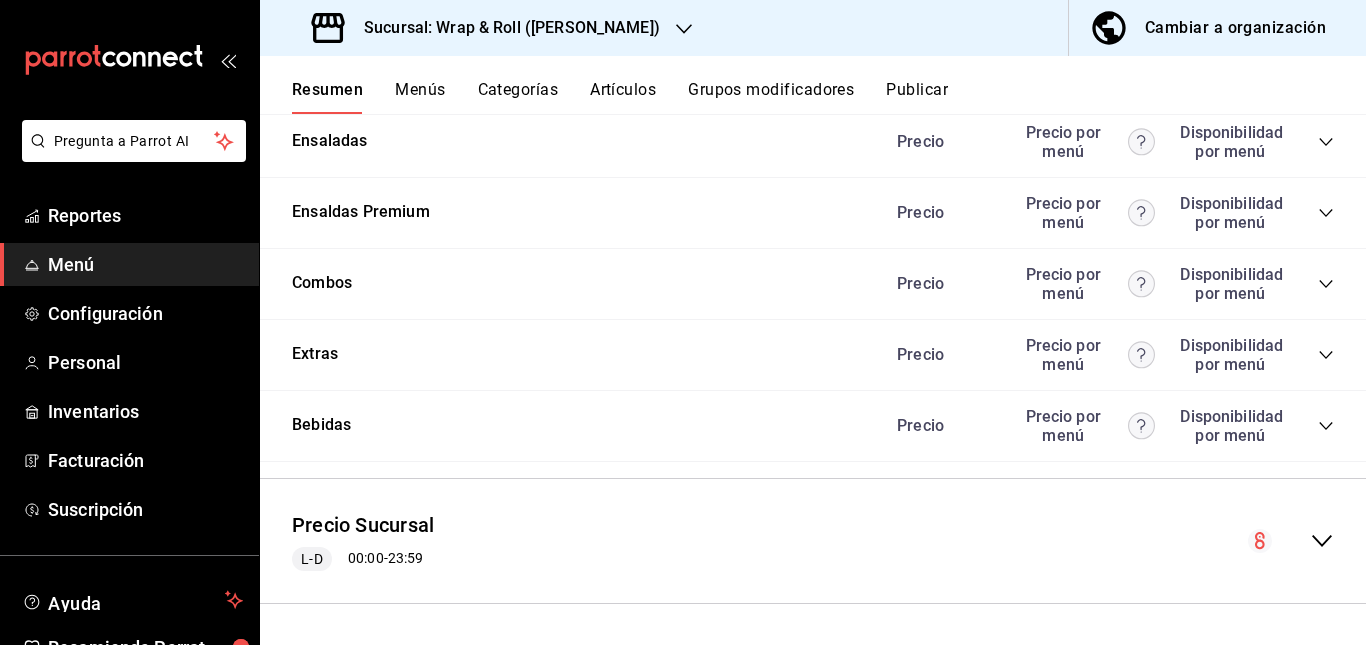 scroll, scrollTop: 2366, scrollLeft: 0, axis: vertical 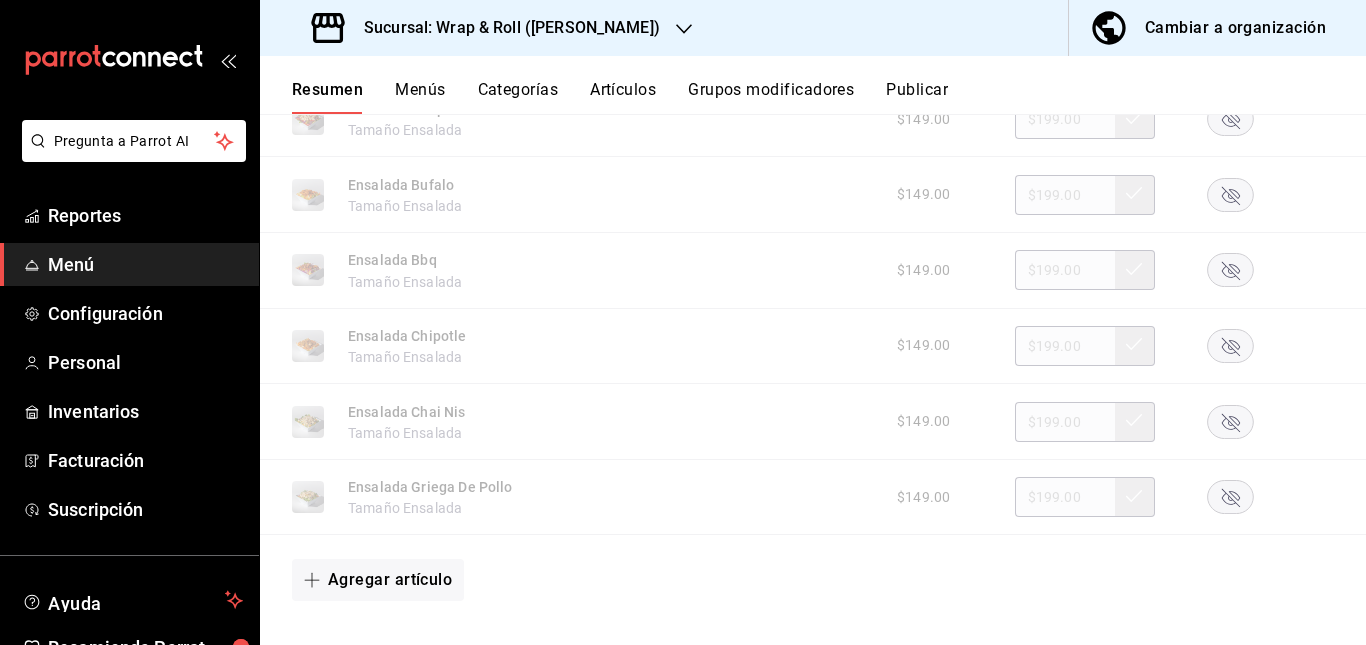click 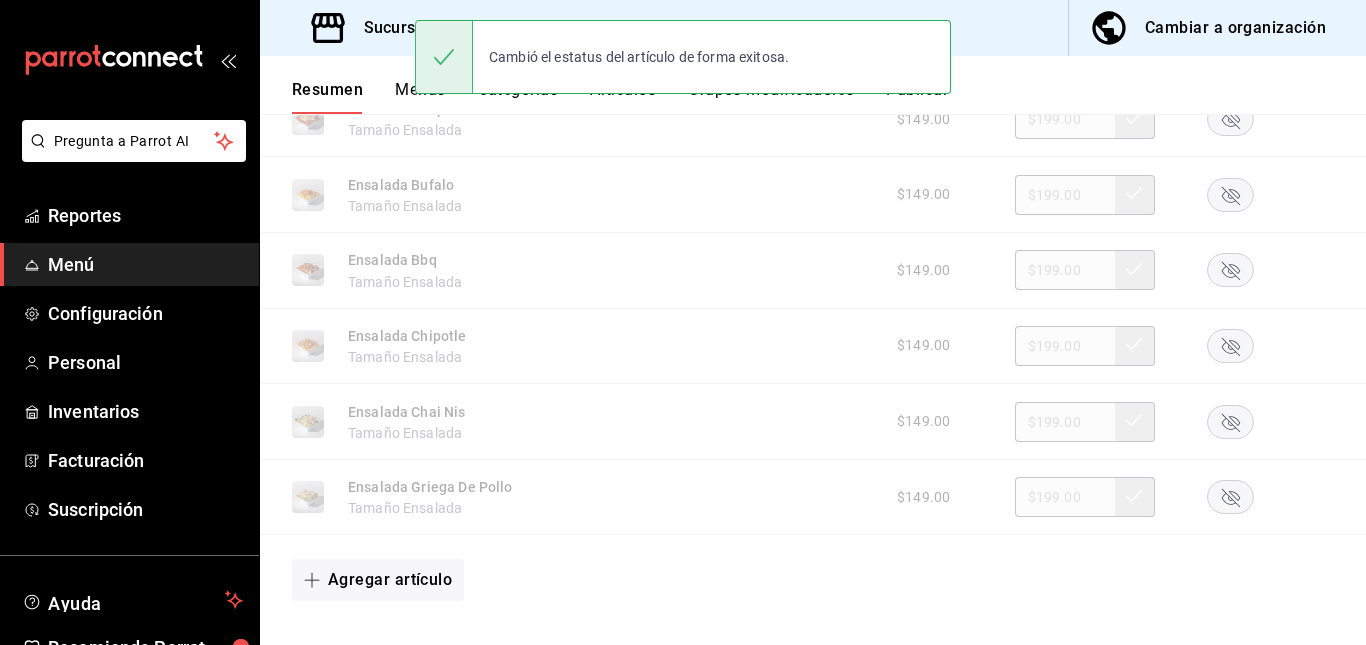 click 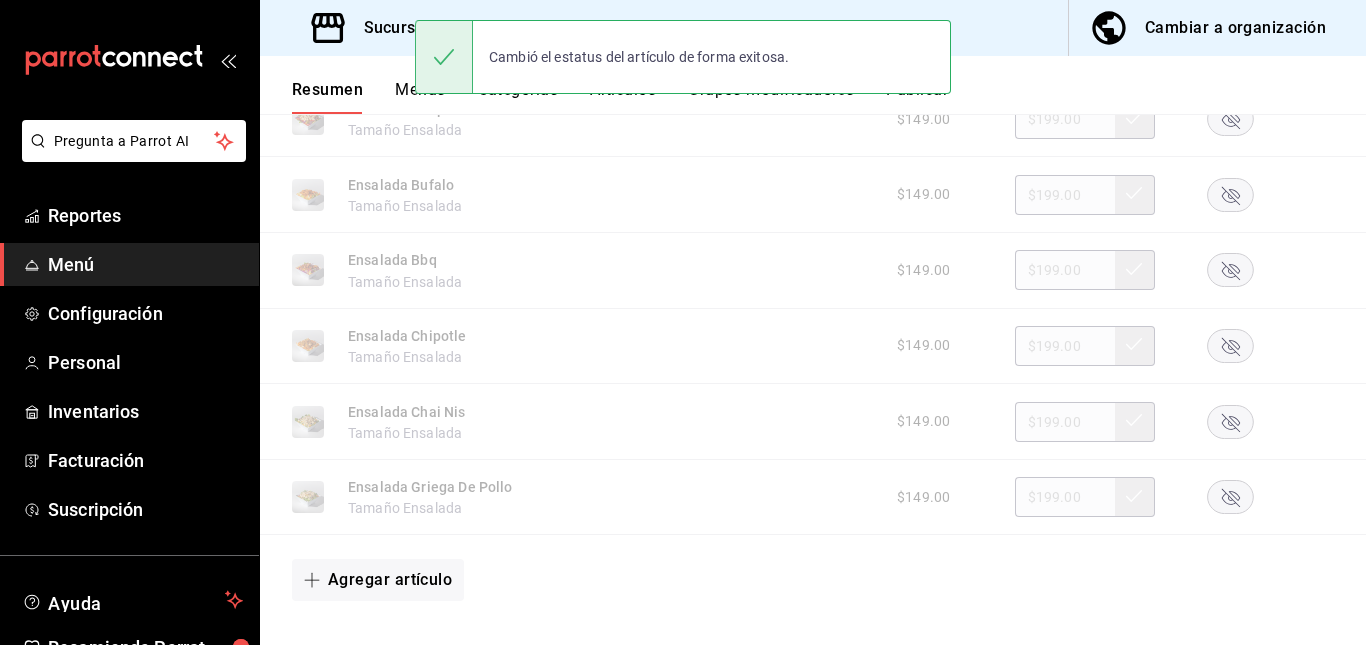 click at bounding box center [1230, 44] 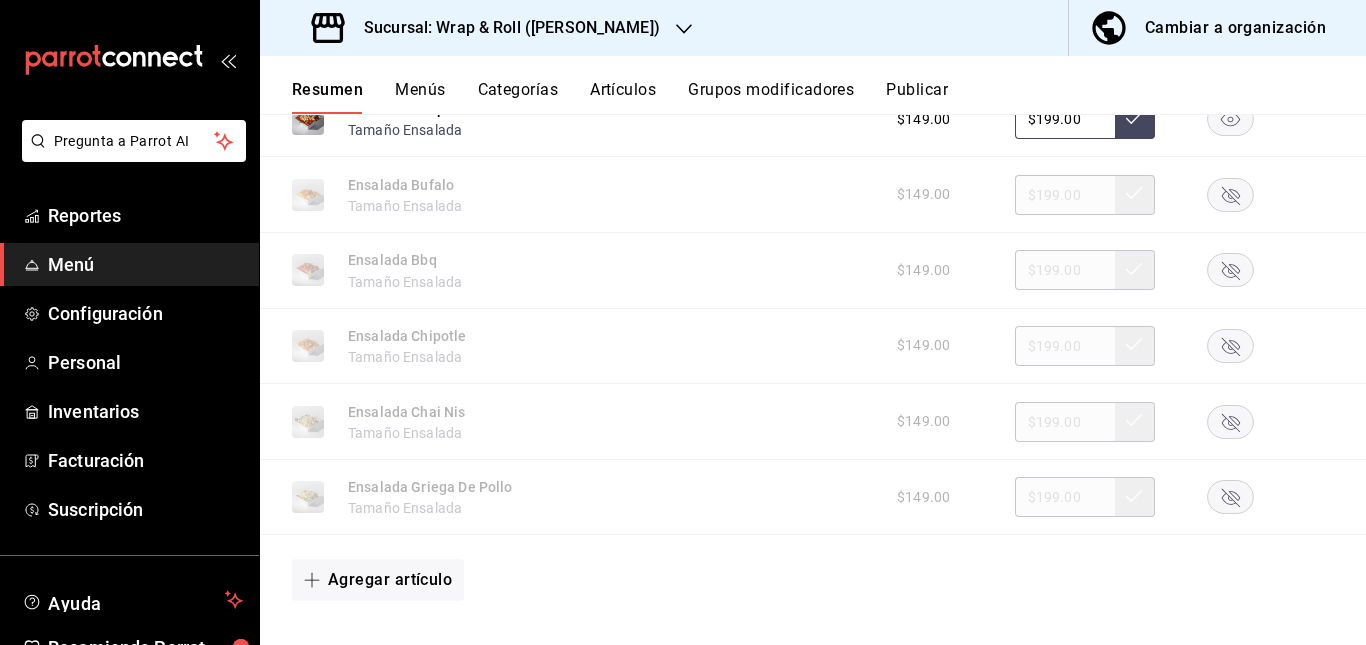 click 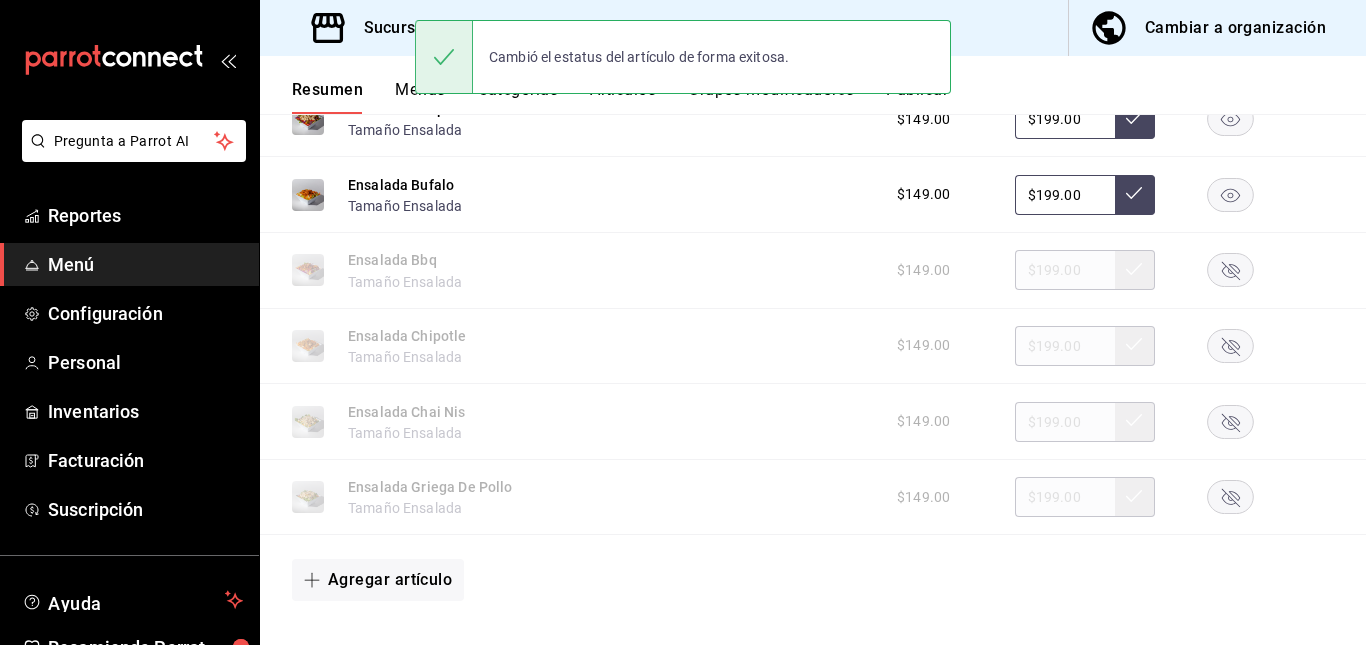 click on "Ensalada Wrap & Roll Tamaño Ensalada $149.00 $199.00" at bounding box center (813, 120) 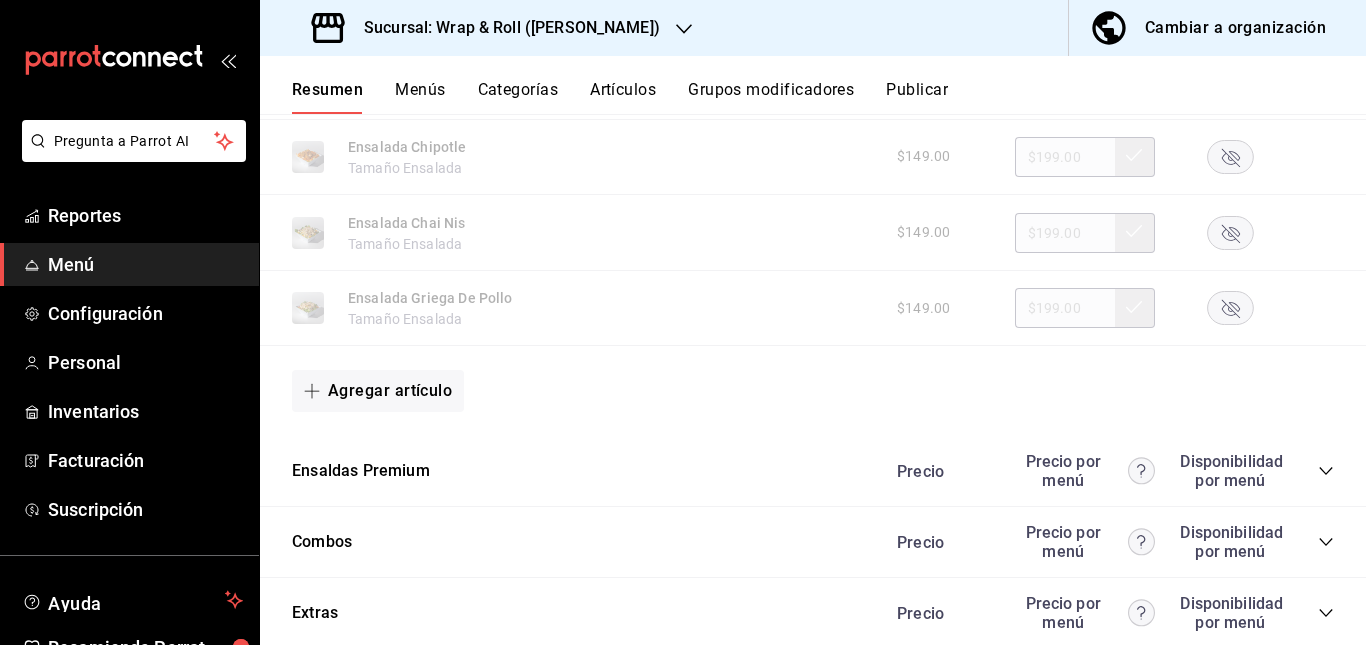 scroll, scrollTop: 2684, scrollLeft: 0, axis: vertical 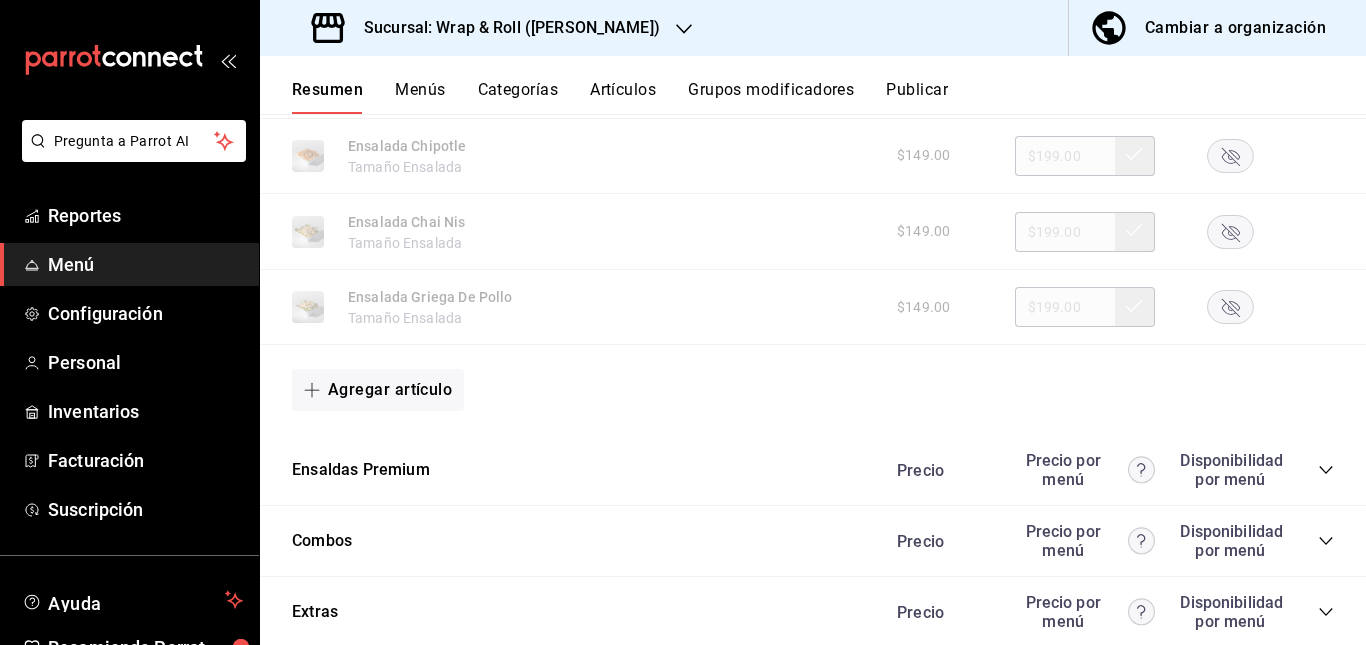 click 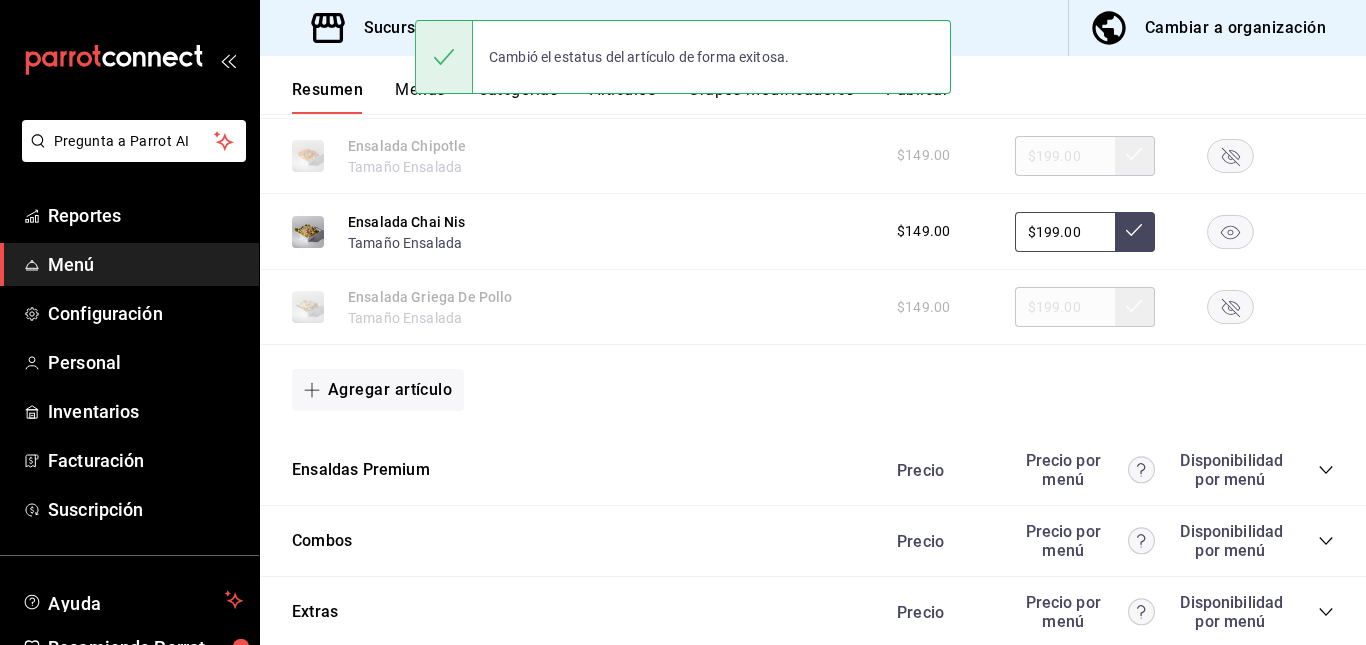 click 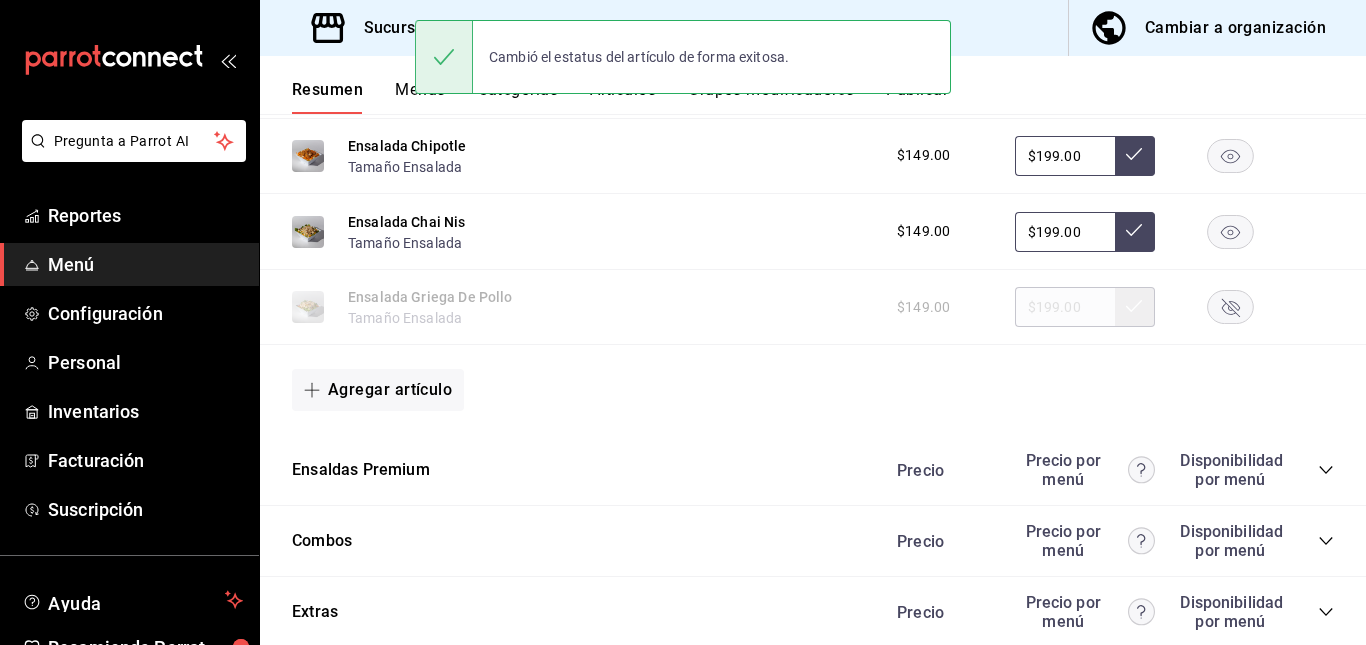 click 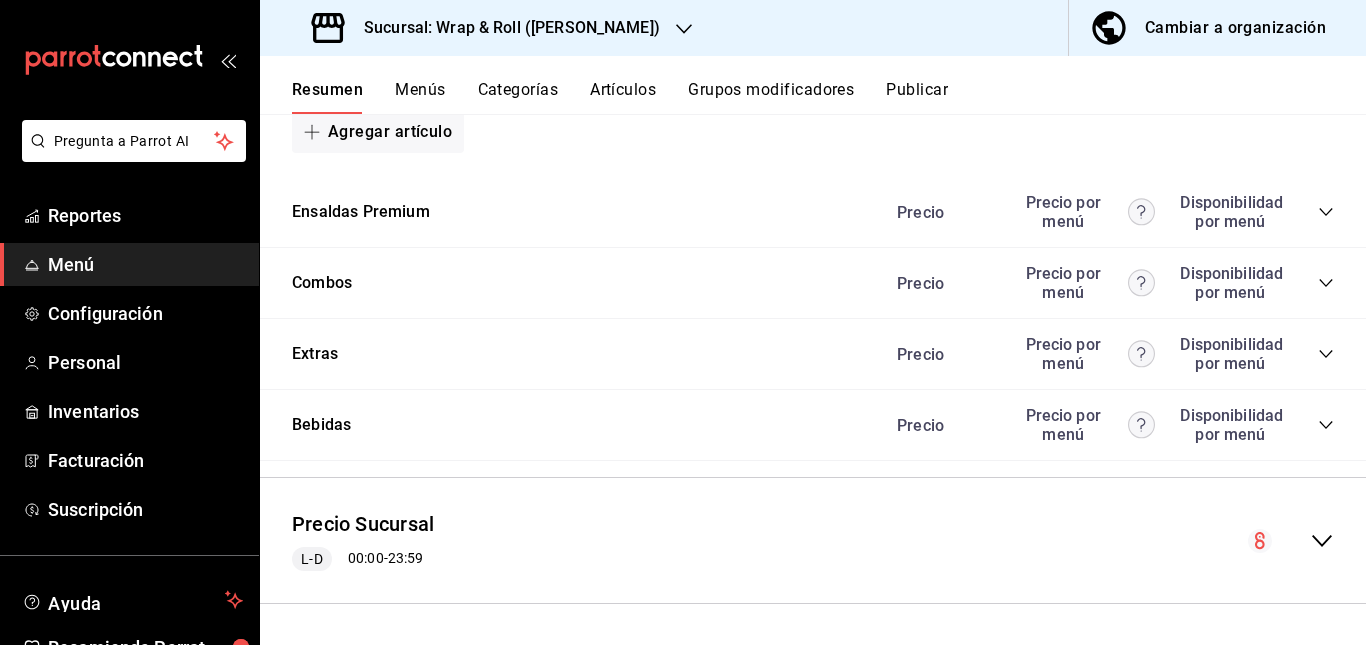 scroll, scrollTop: 3098, scrollLeft: 0, axis: vertical 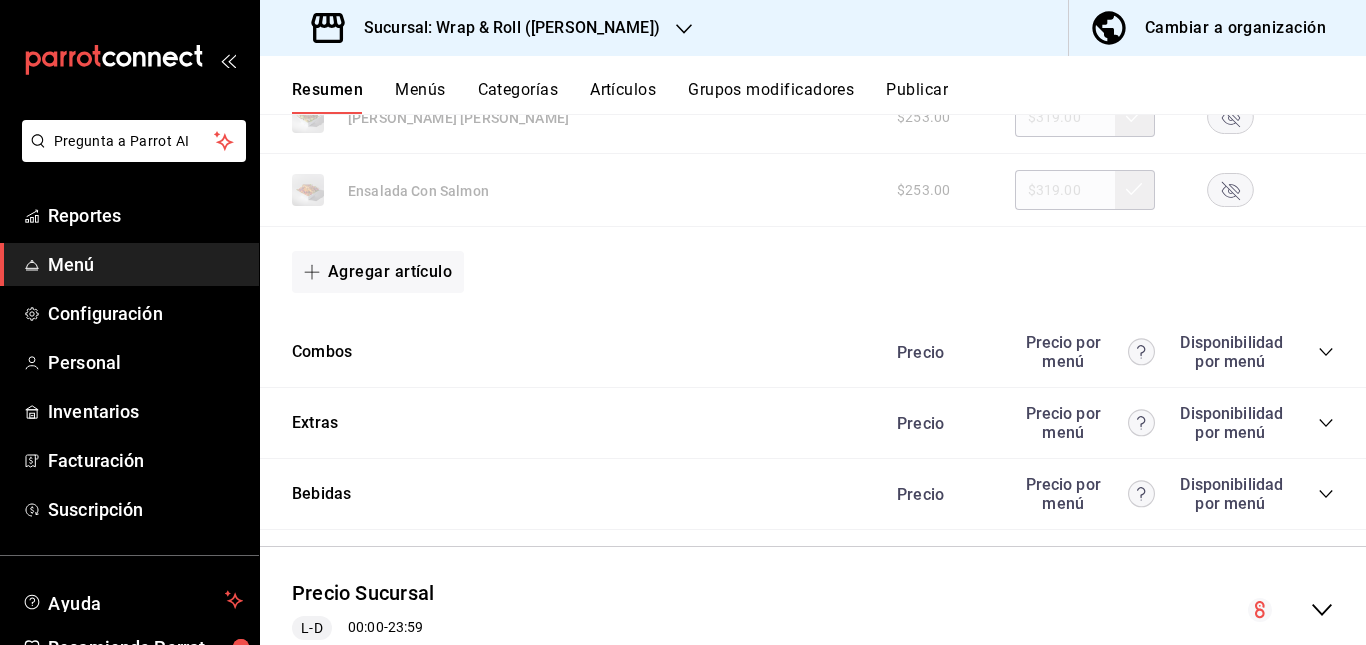 click 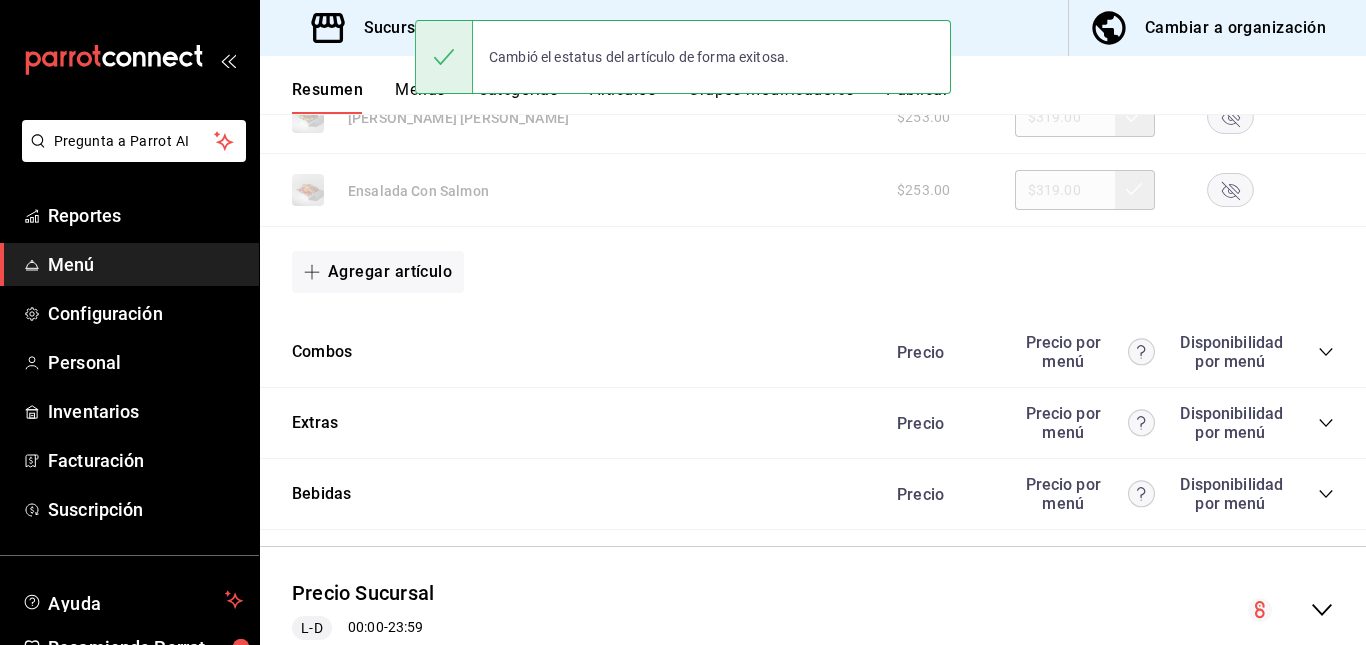 click 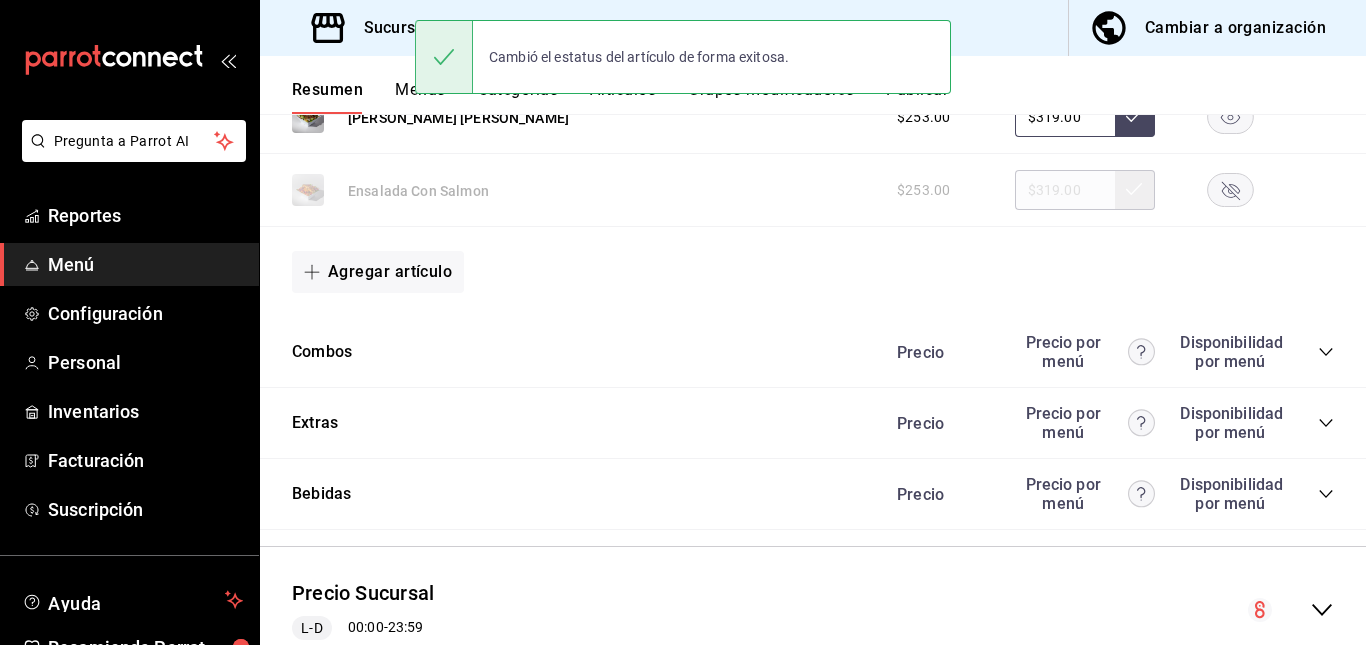 click 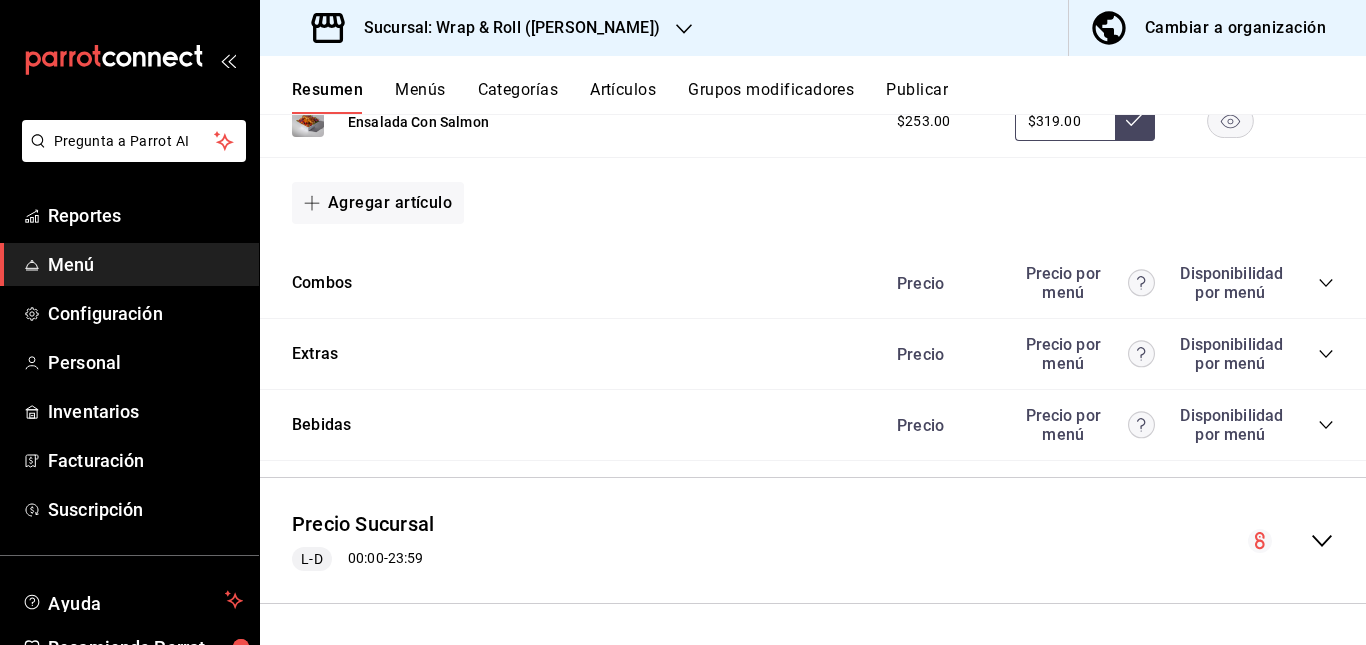 scroll, scrollTop: 3422, scrollLeft: 0, axis: vertical 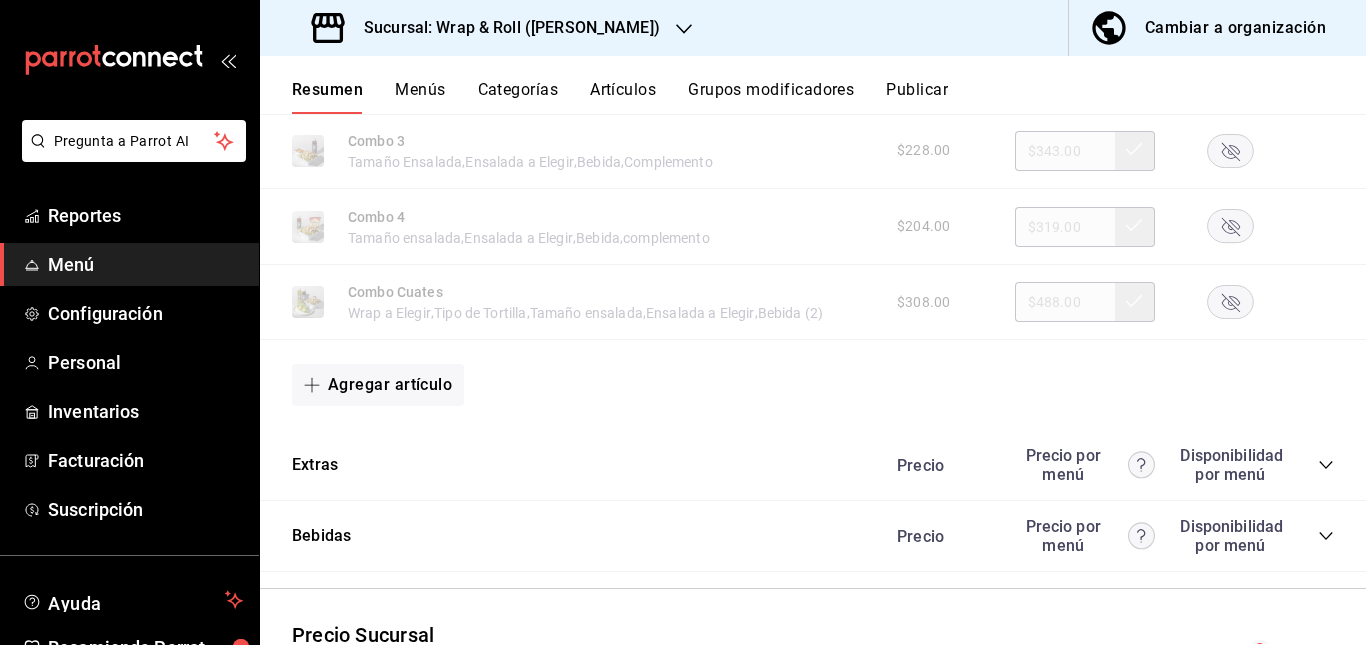 click 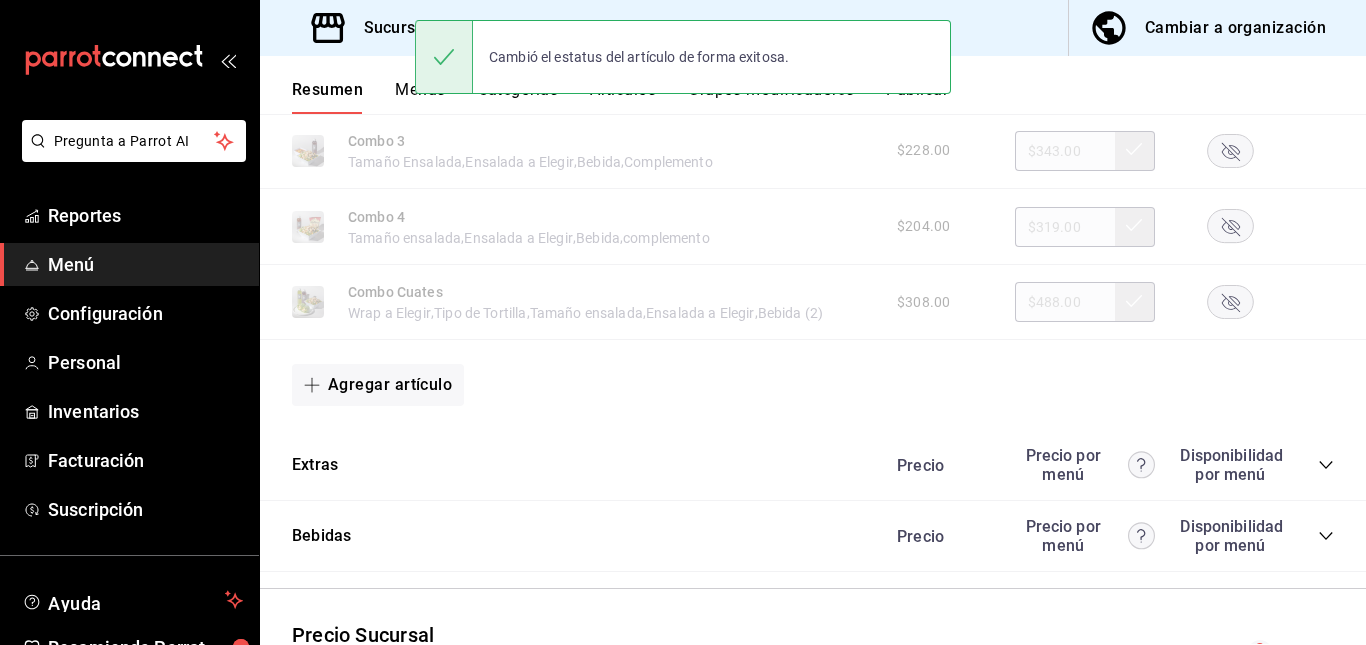 click 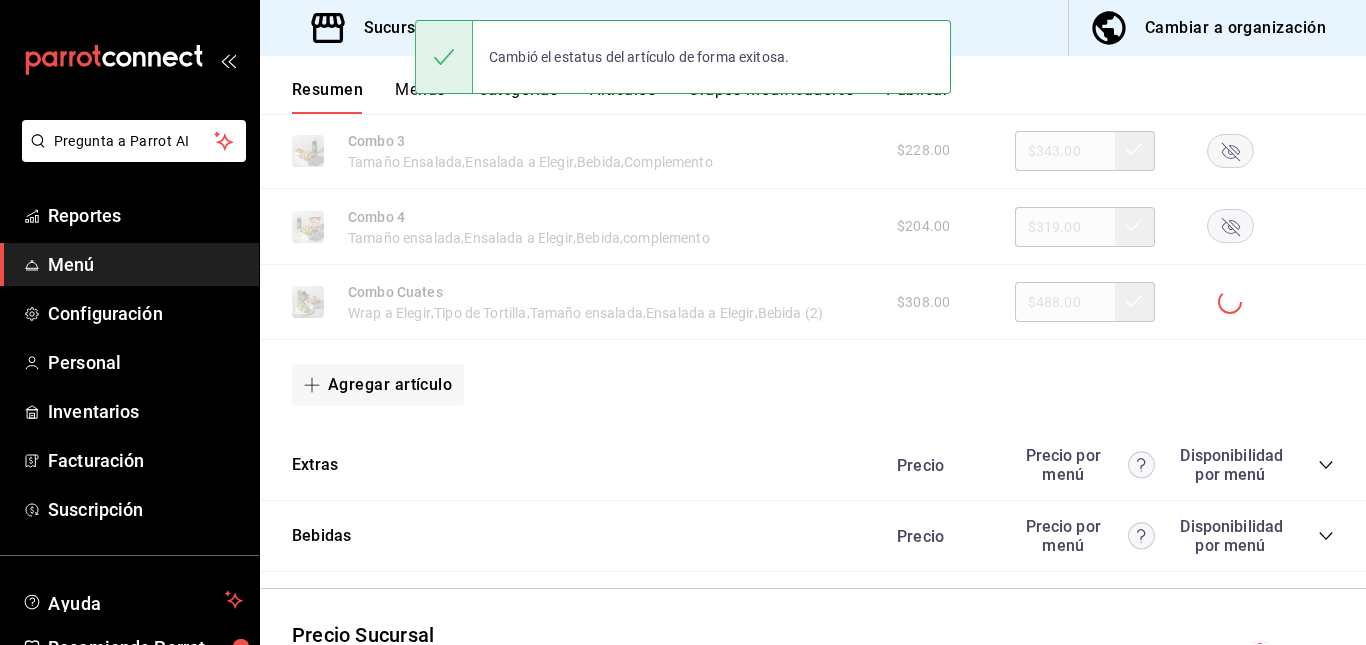 click 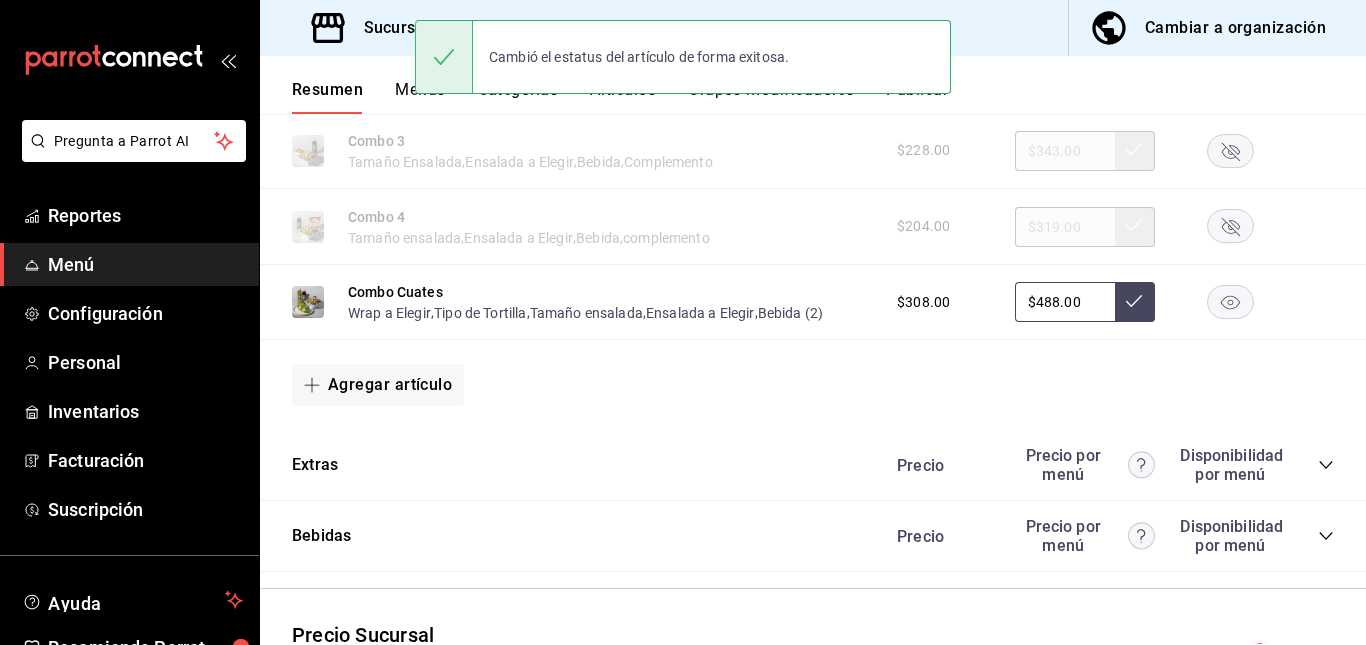 click 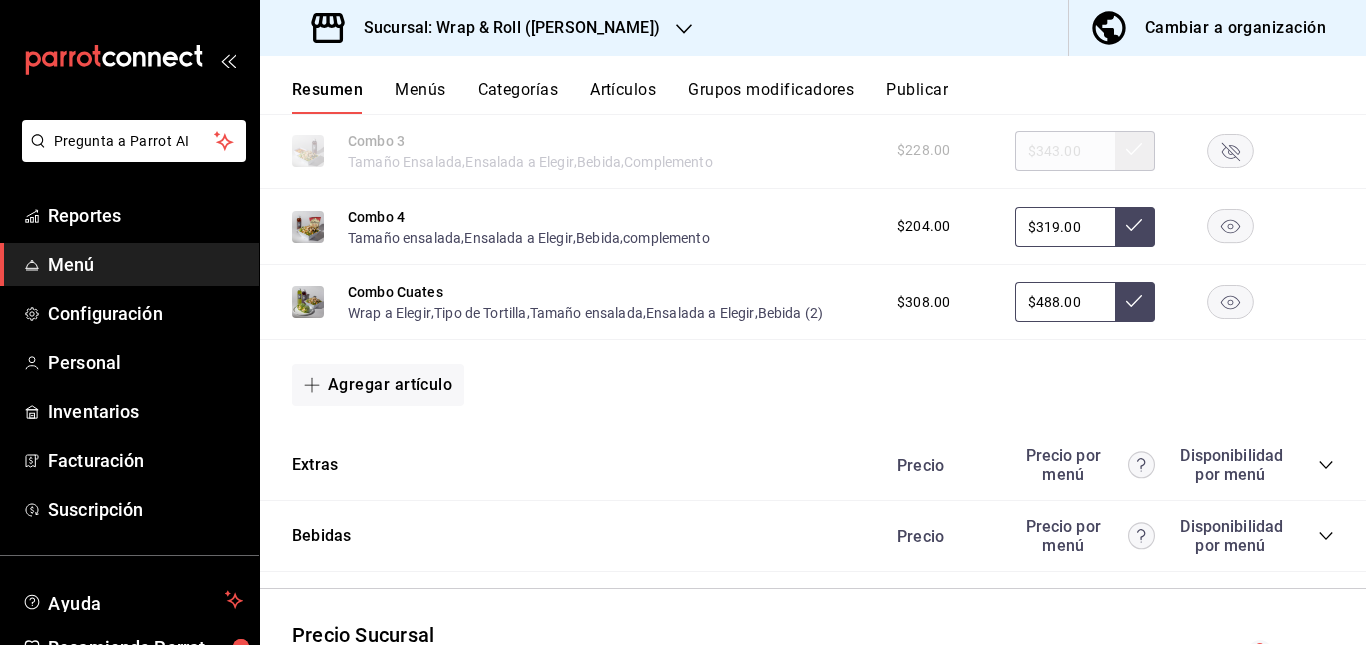 click 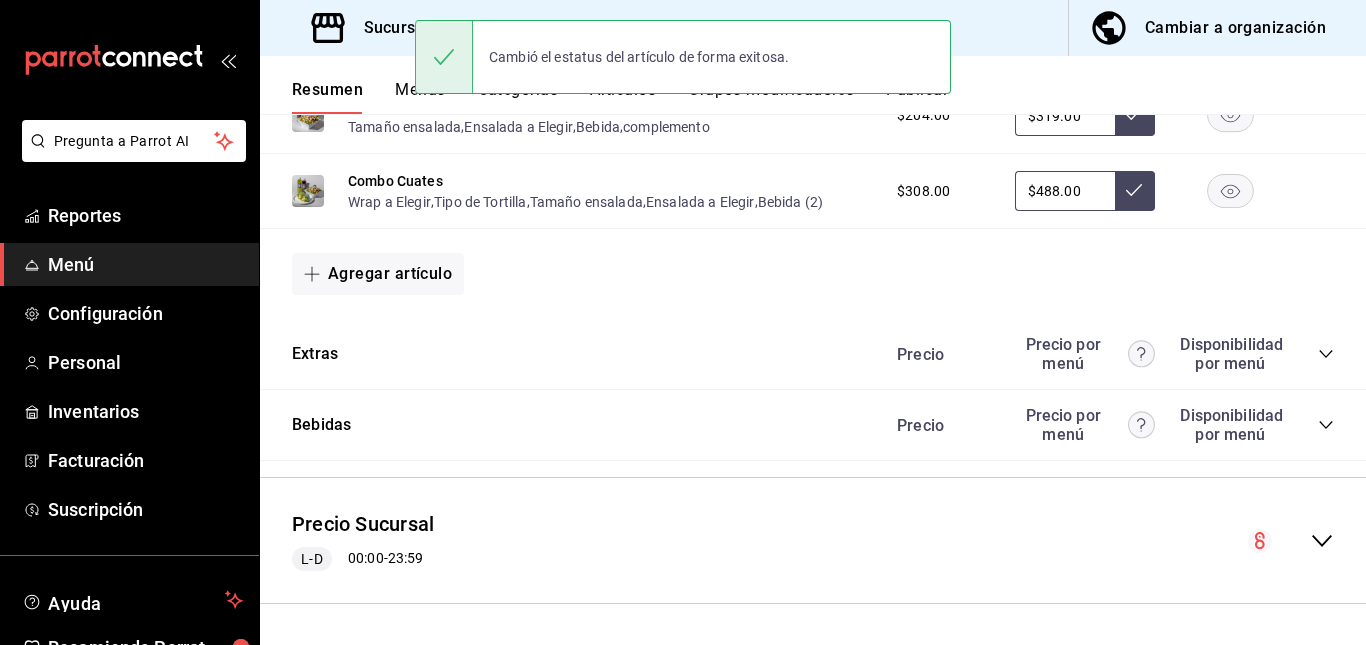 scroll, scrollTop: 3953, scrollLeft: 0, axis: vertical 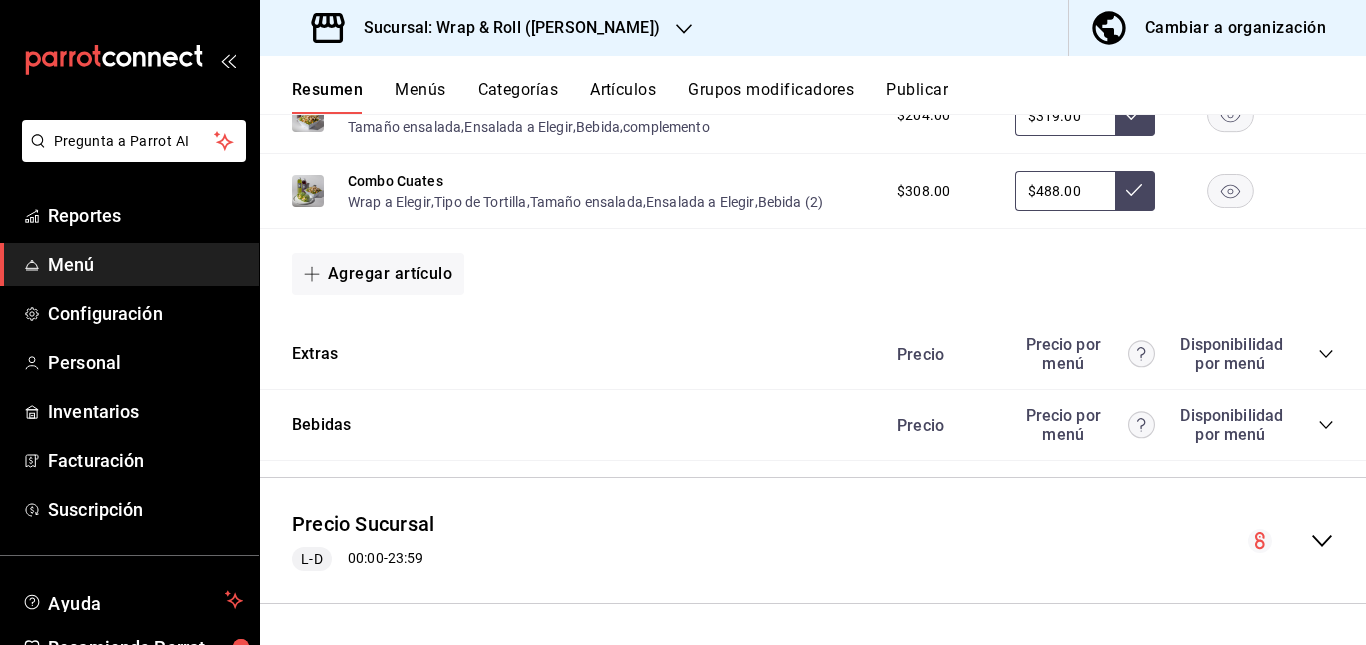 drag, startPoint x: 1307, startPoint y: 355, endPoint x: 1103, endPoint y: 331, distance: 205.4069 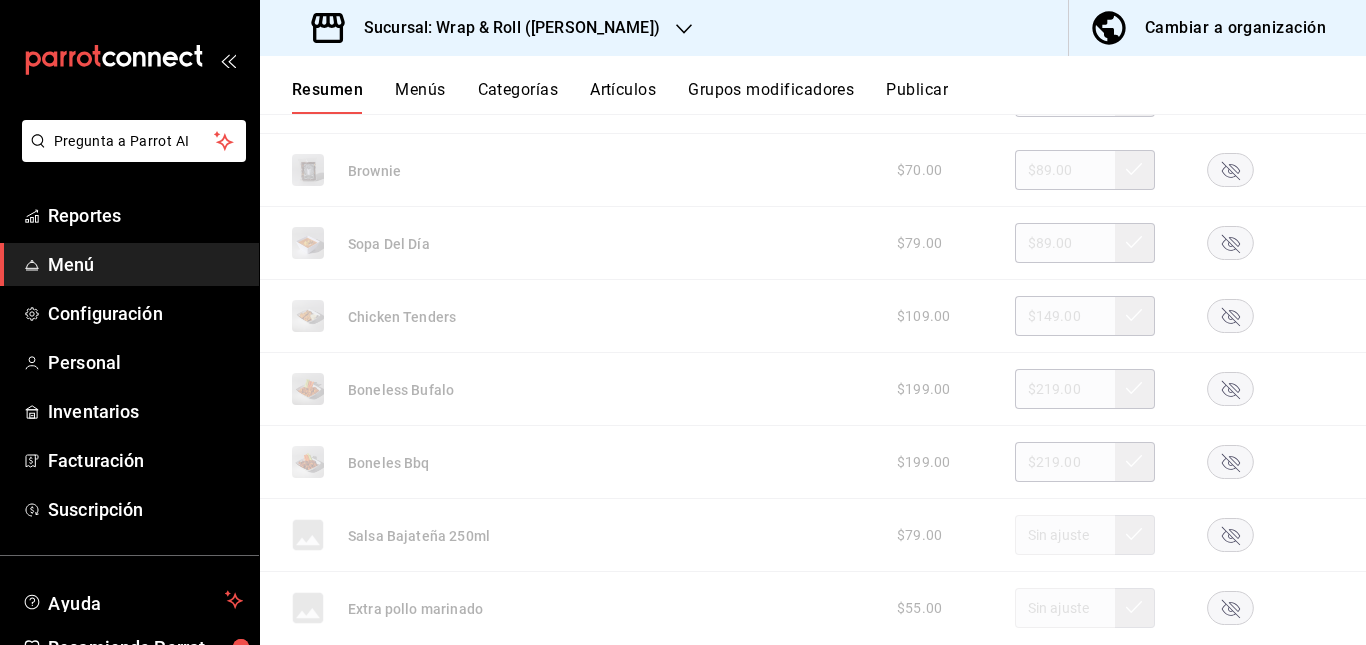scroll, scrollTop: 4269, scrollLeft: 0, axis: vertical 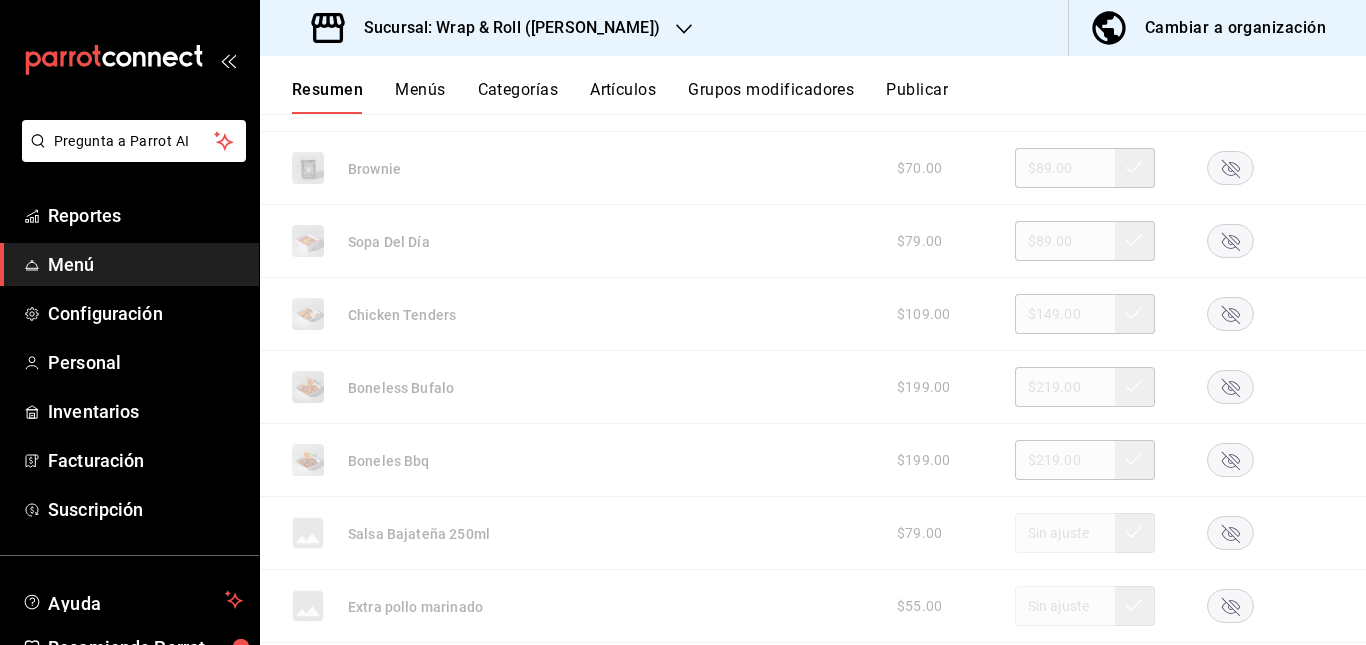 click 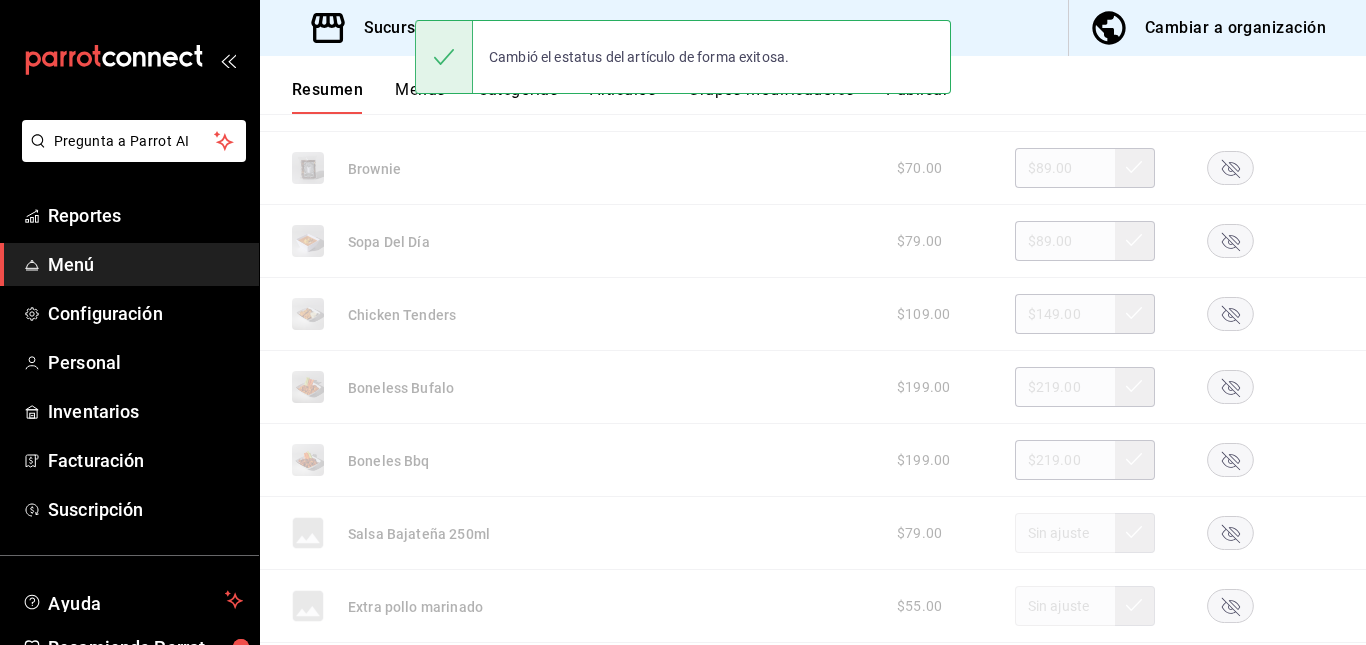 click 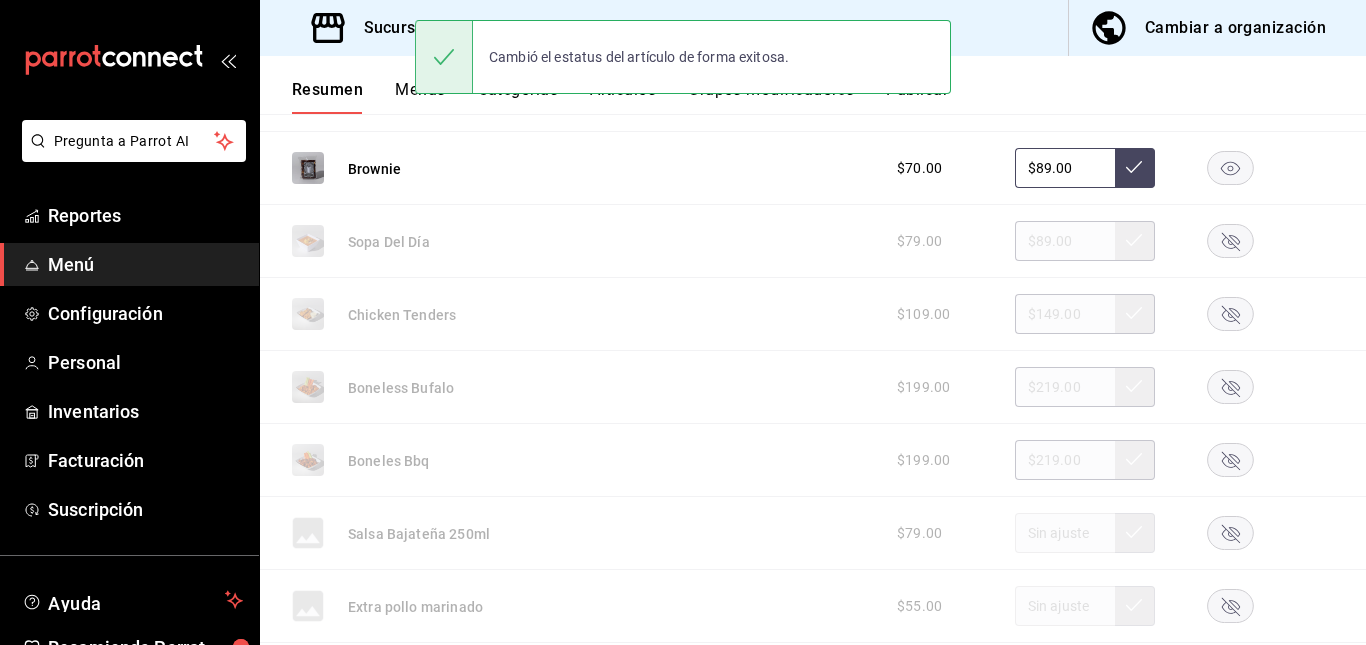 click 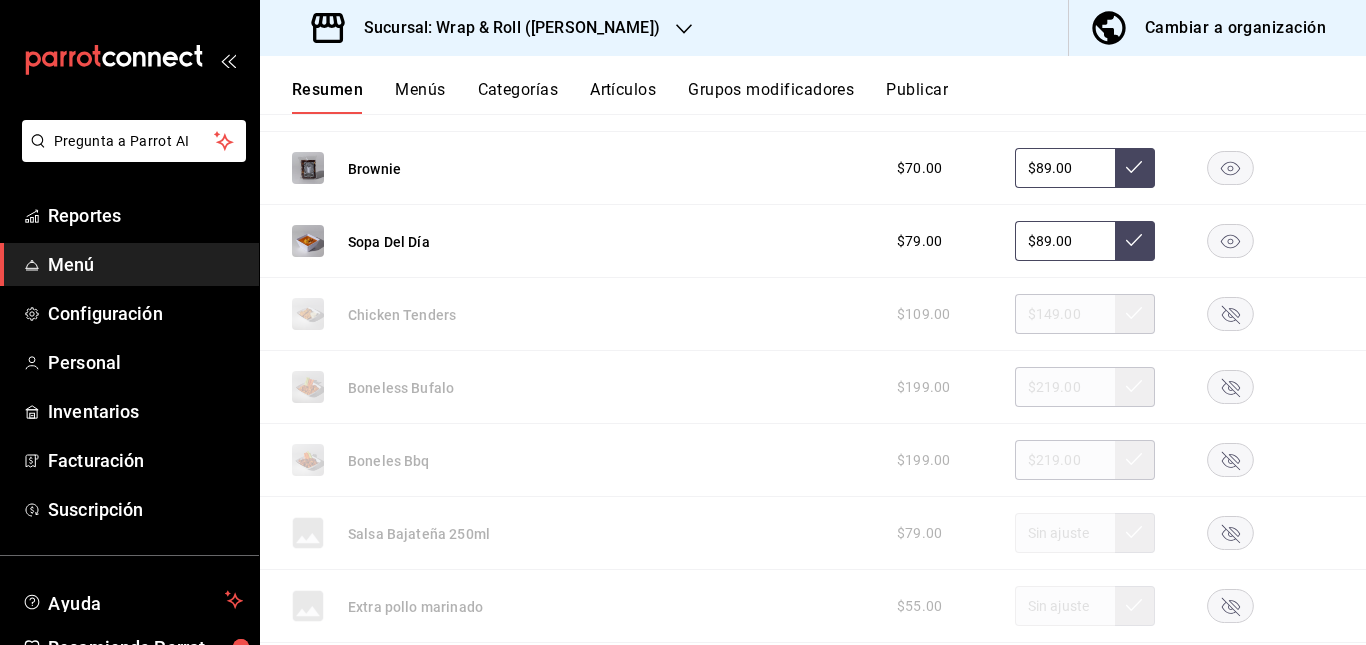 click 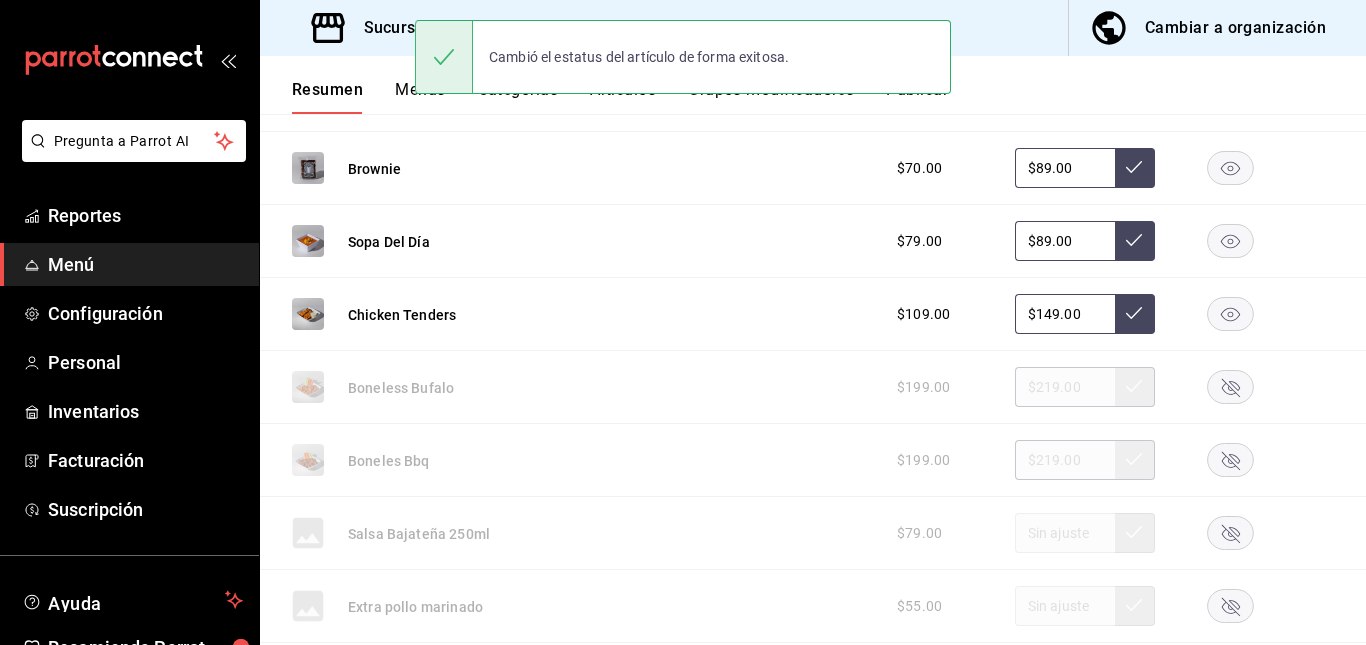 click 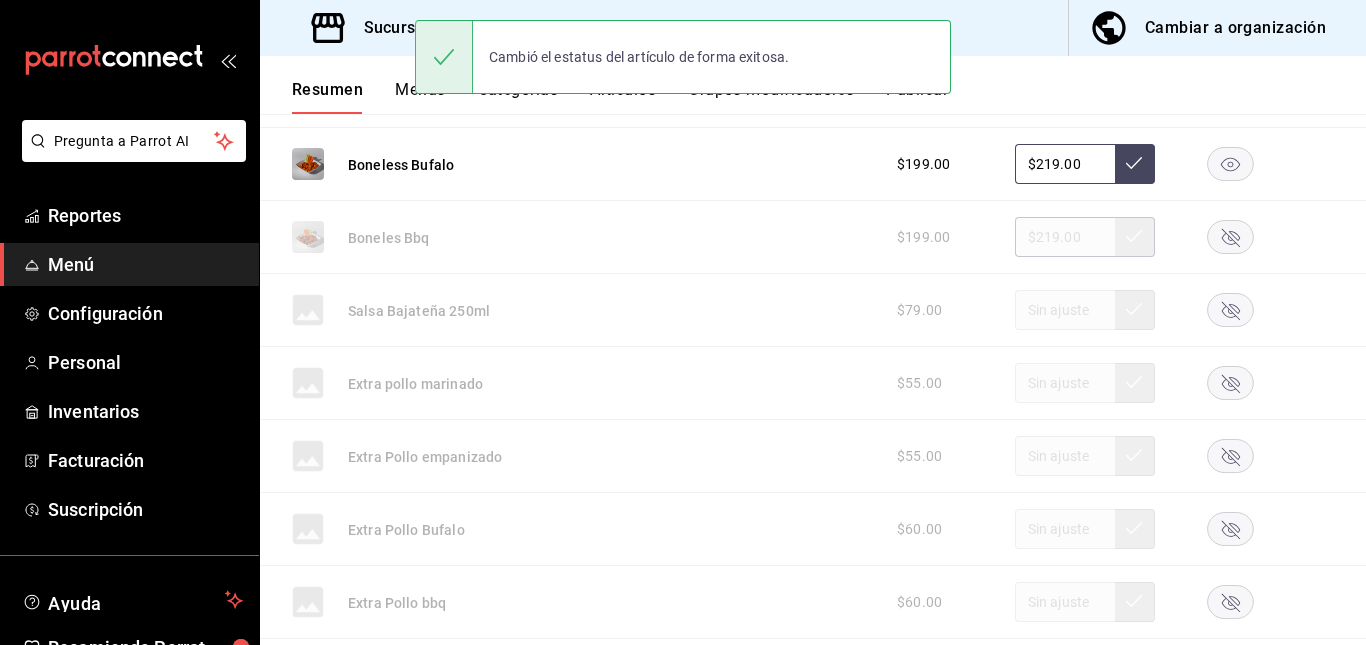scroll, scrollTop: 4493, scrollLeft: 0, axis: vertical 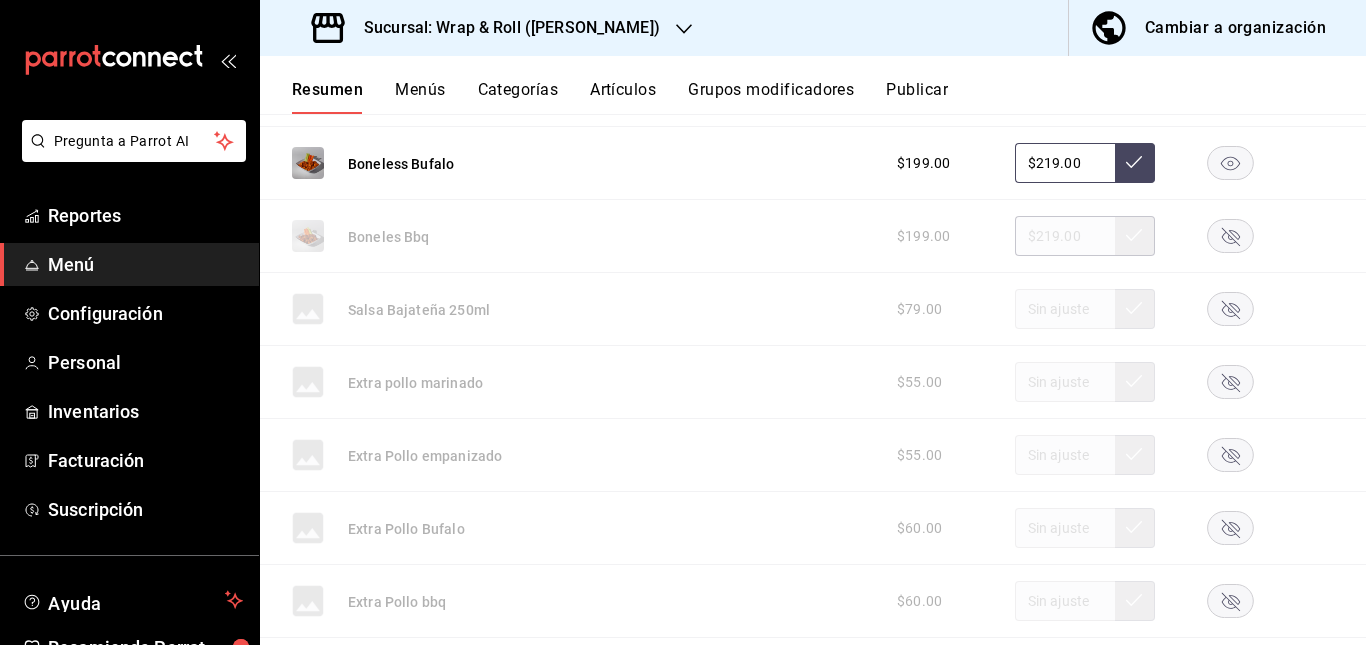 click 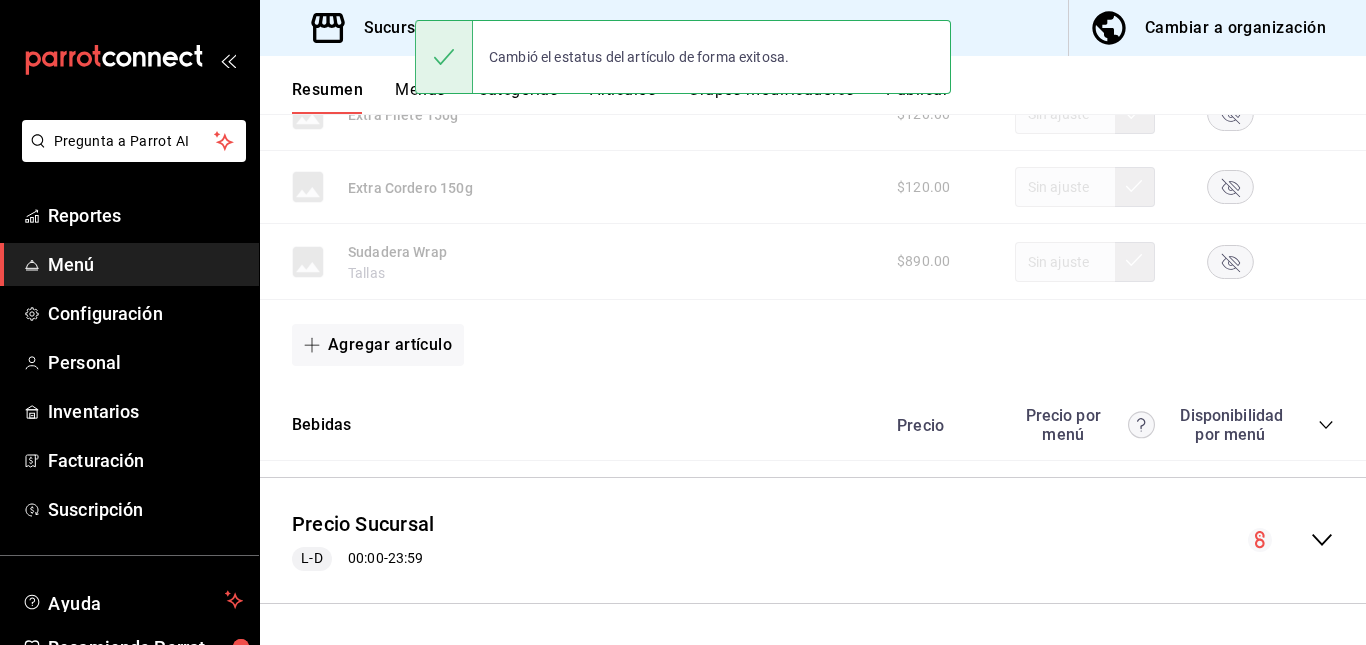 scroll, scrollTop: 5433, scrollLeft: 0, axis: vertical 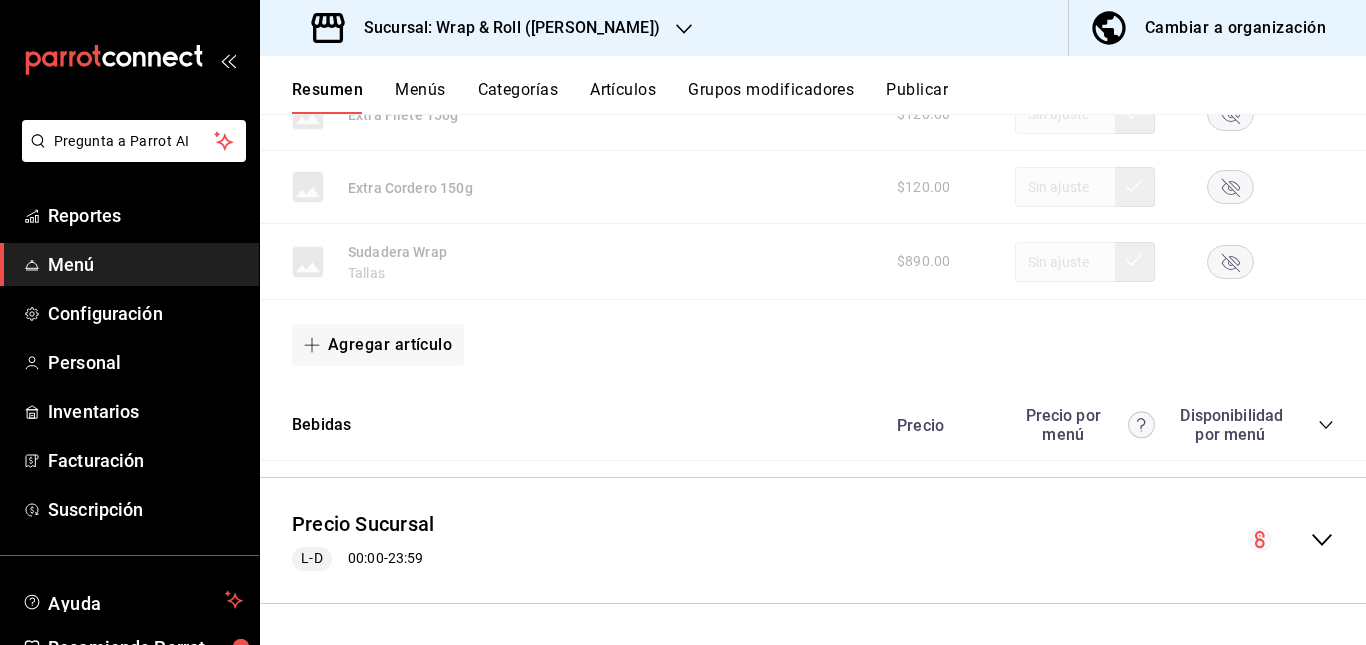 click 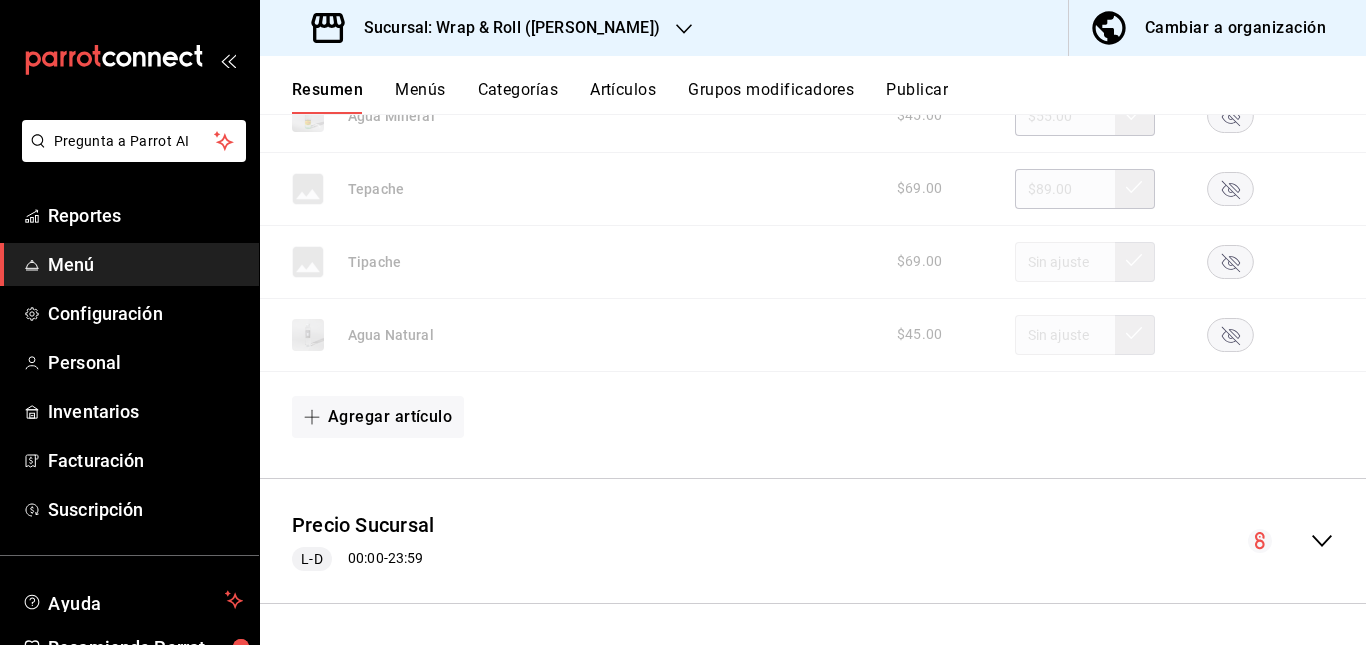 scroll, scrollTop: 5722, scrollLeft: 0, axis: vertical 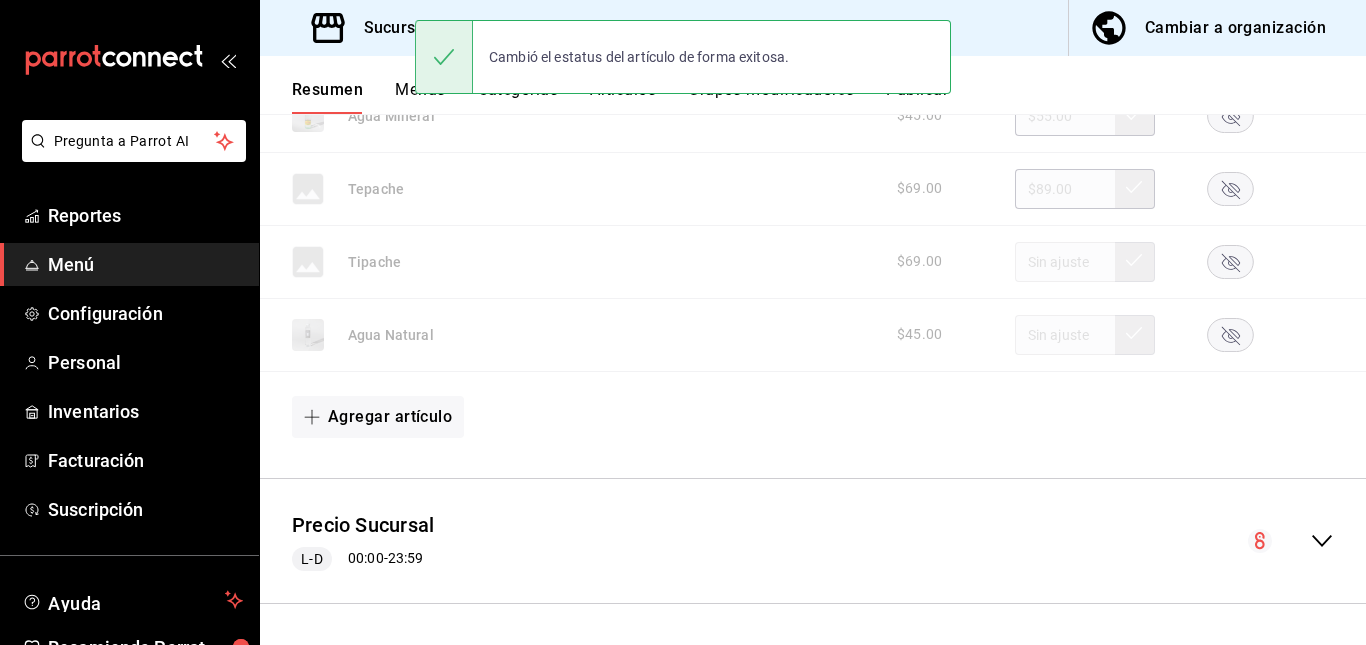 click 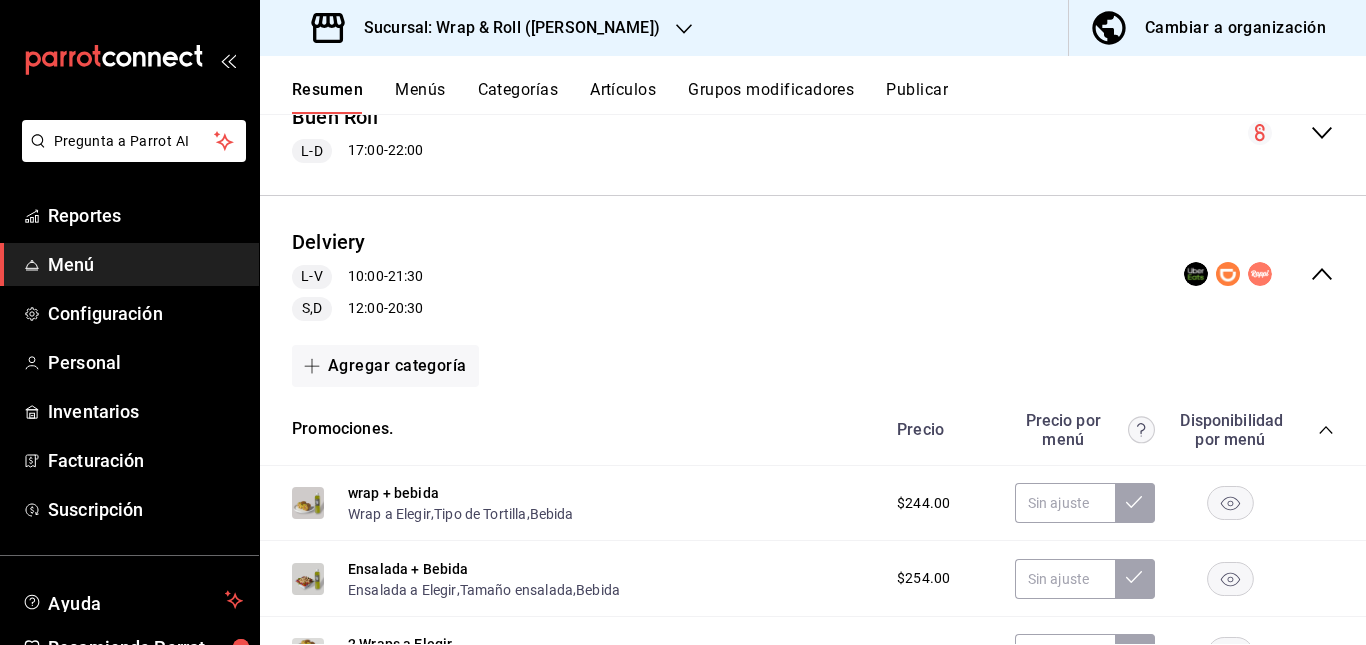 scroll, scrollTop: 269, scrollLeft: 0, axis: vertical 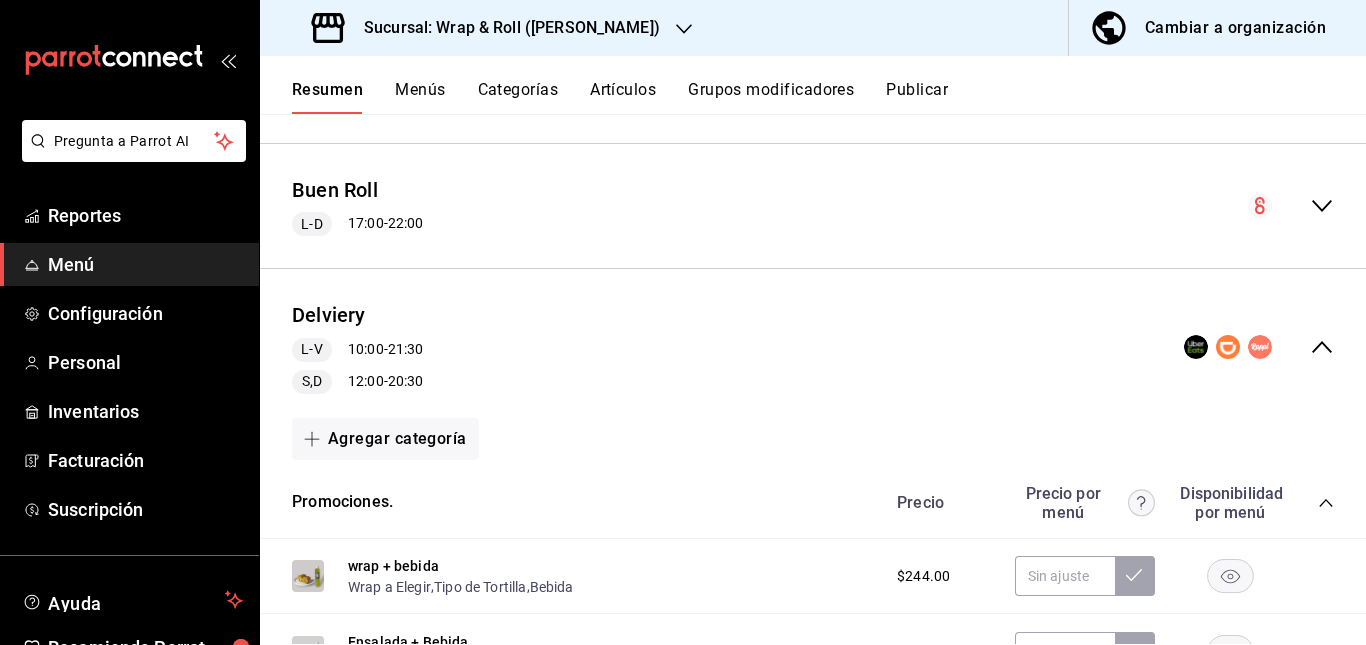 click on "Publicar" at bounding box center (917, 97) 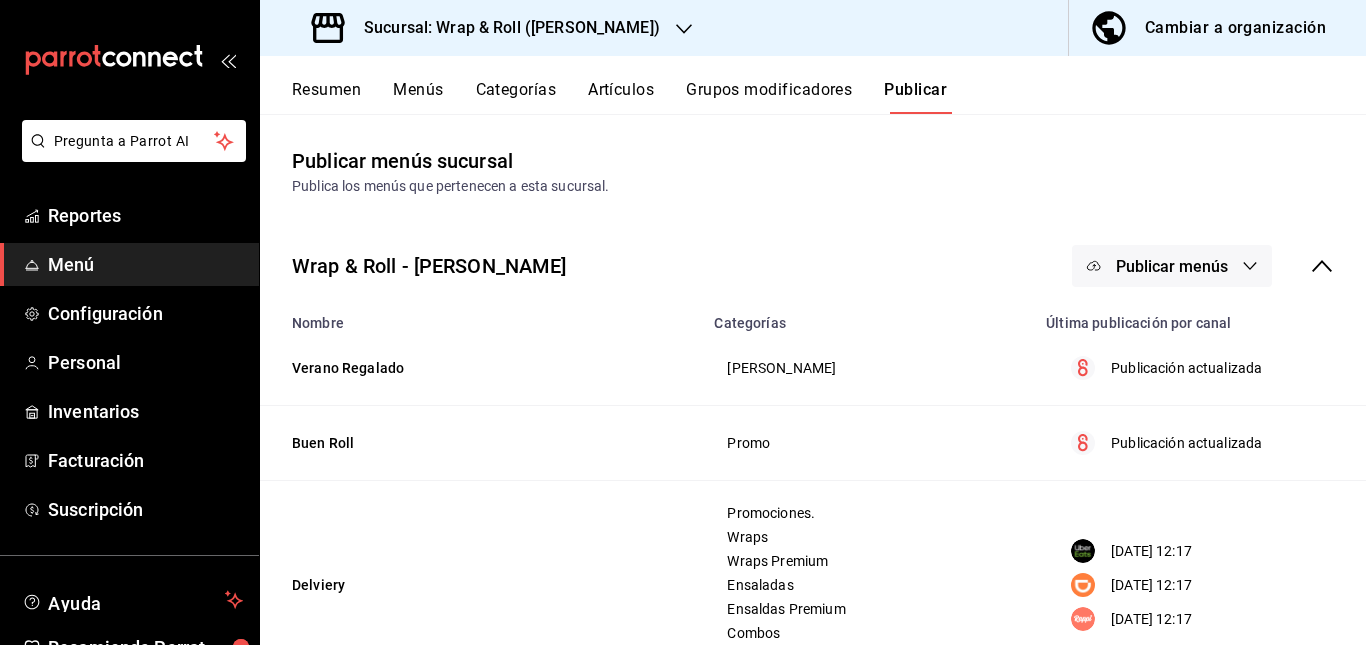 click on "Publicar menús" at bounding box center (1172, 266) 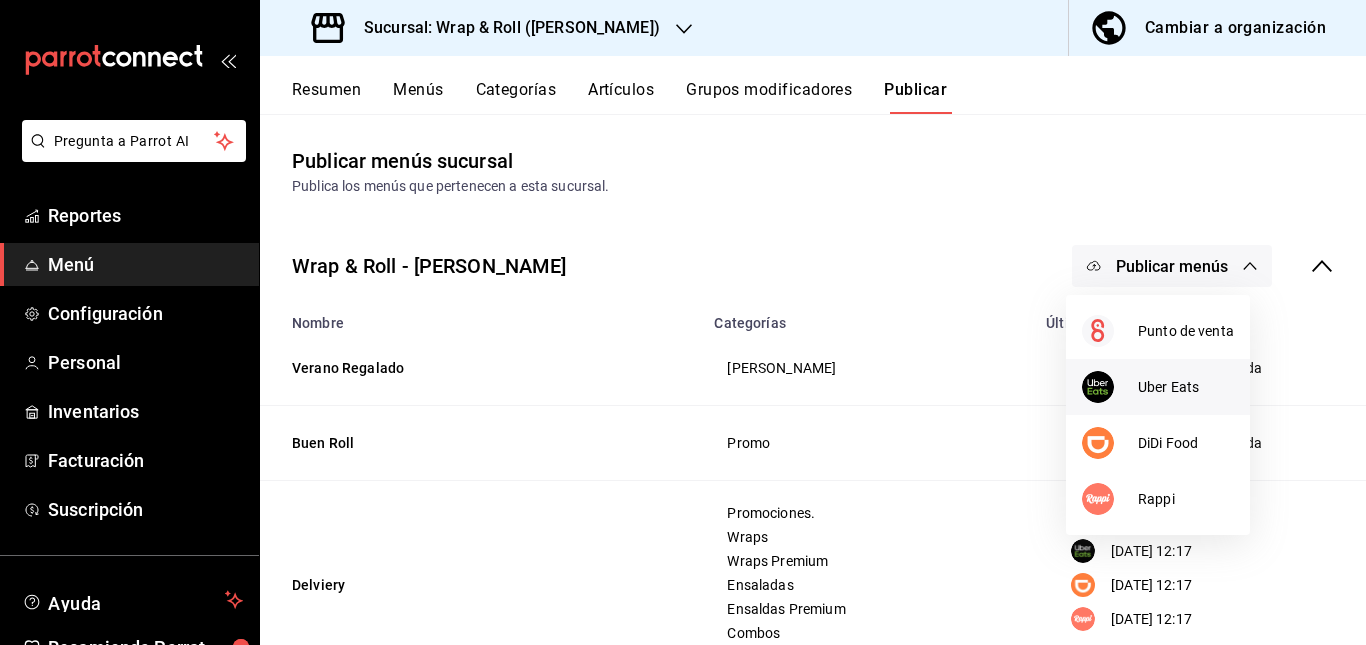 click on "Uber Eats" at bounding box center (1186, 387) 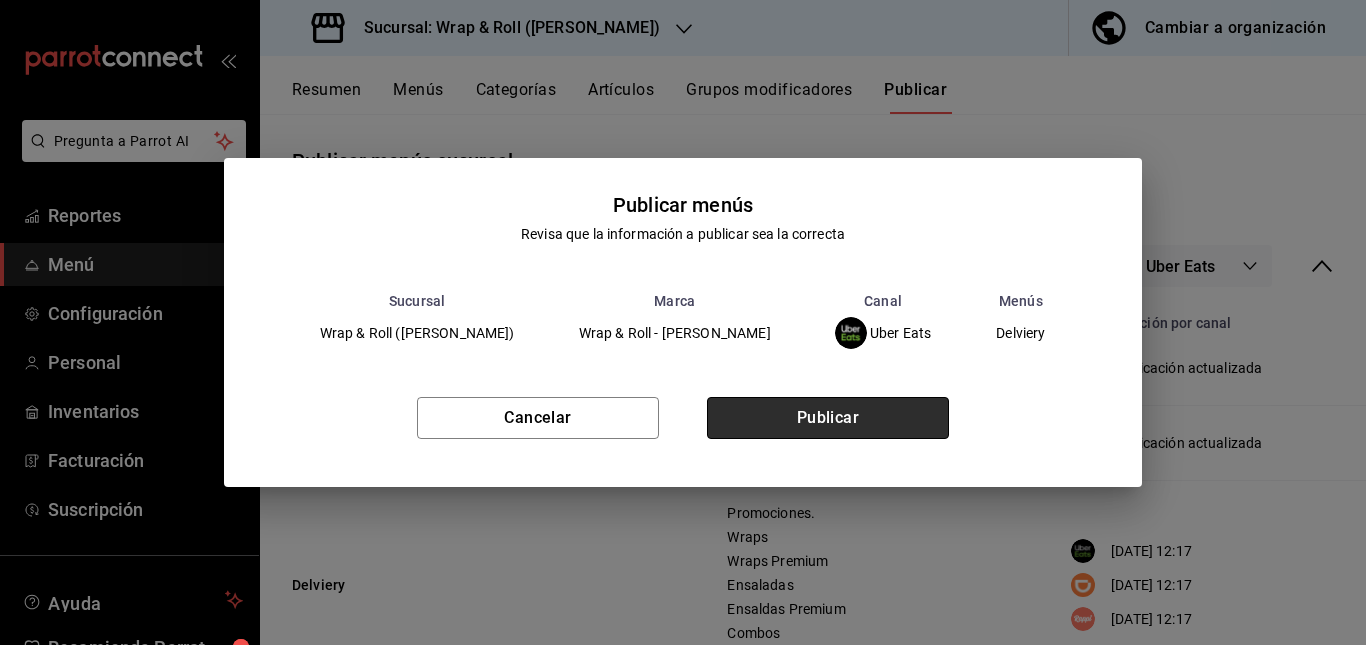 click on "Publicar" at bounding box center (828, 418) 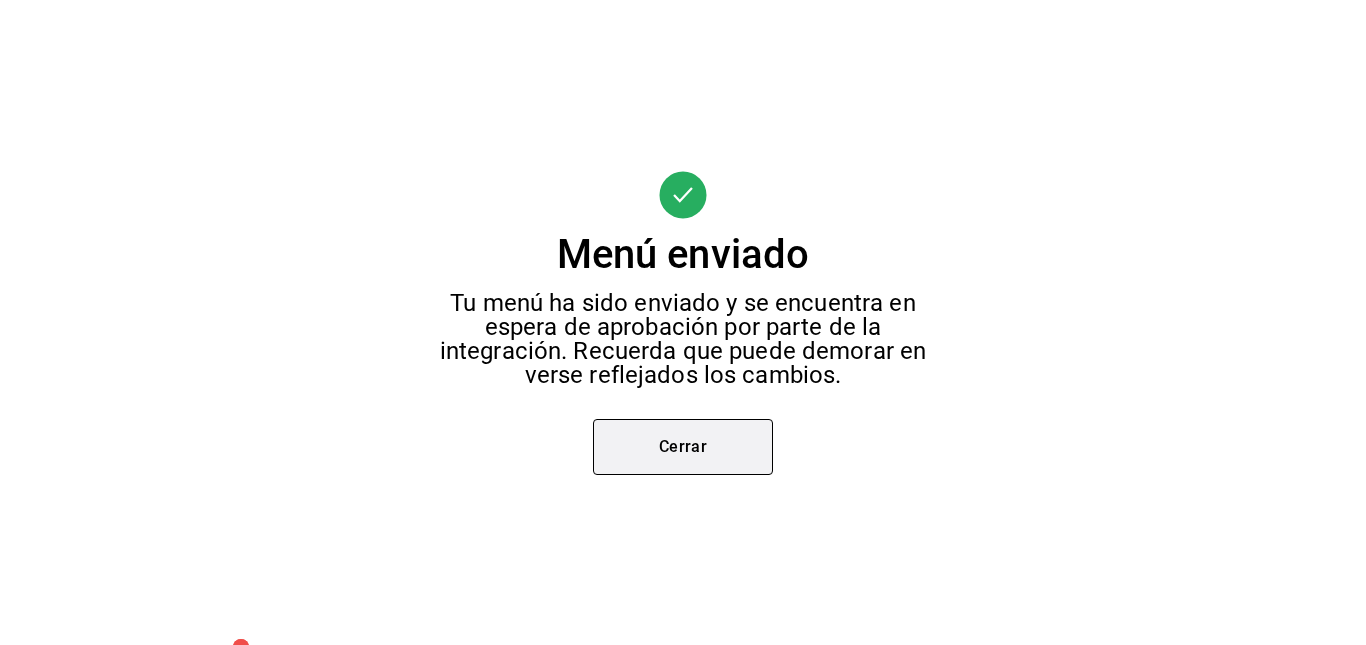 click on "Cerrar" at bounding box center [683, 447] 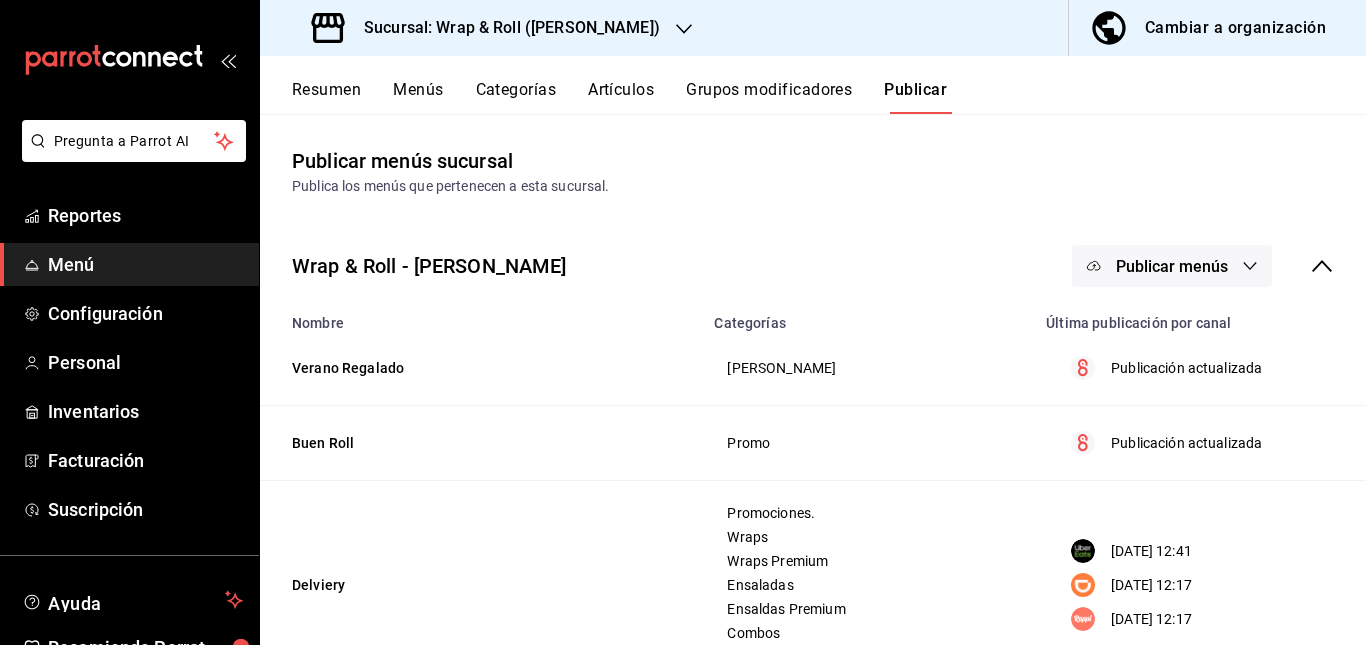 click on "Publicar menús" at bounding box center [1172, 266] 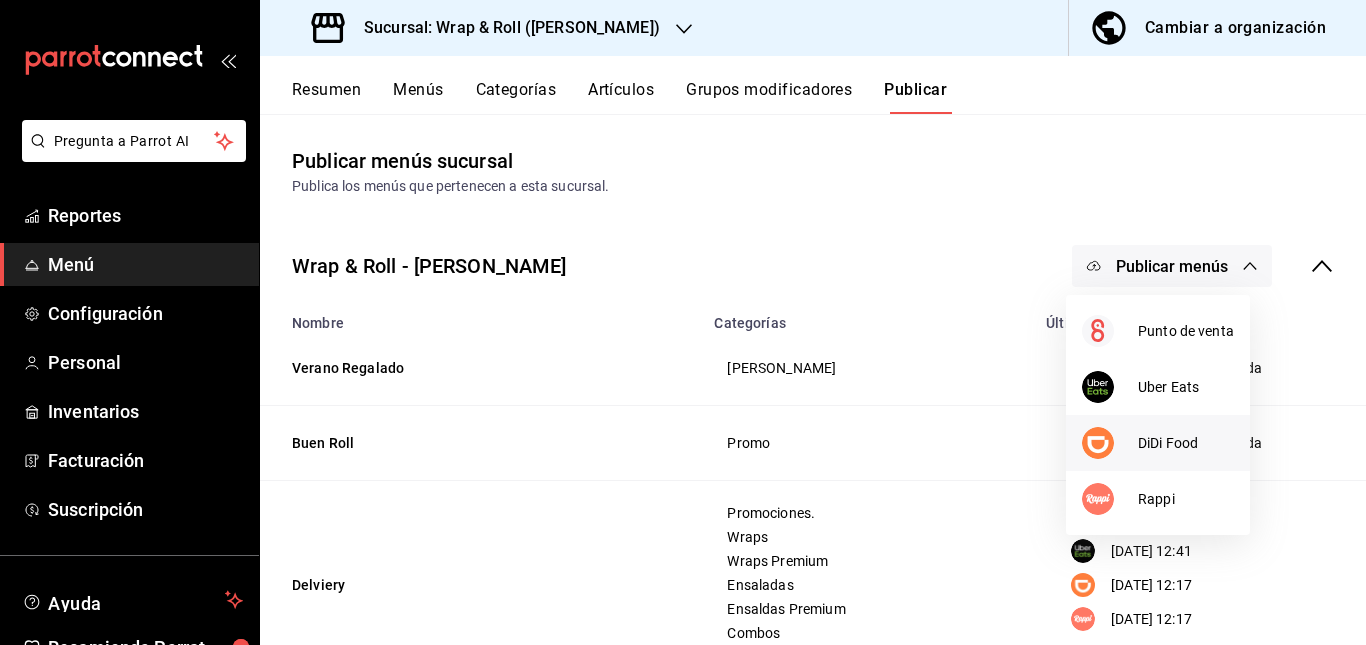 click on "DiDi Food" at bounding box center [1186, 443] 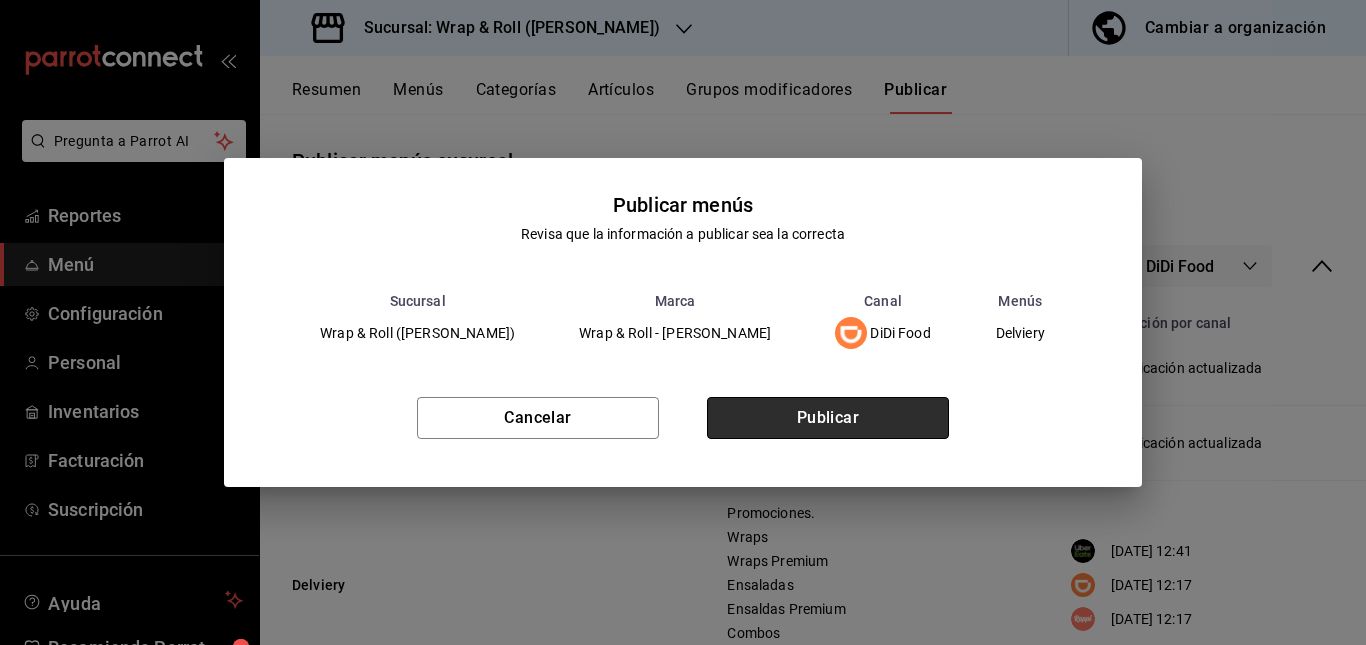 click on "Publicar" at bounding box center [828, 418] 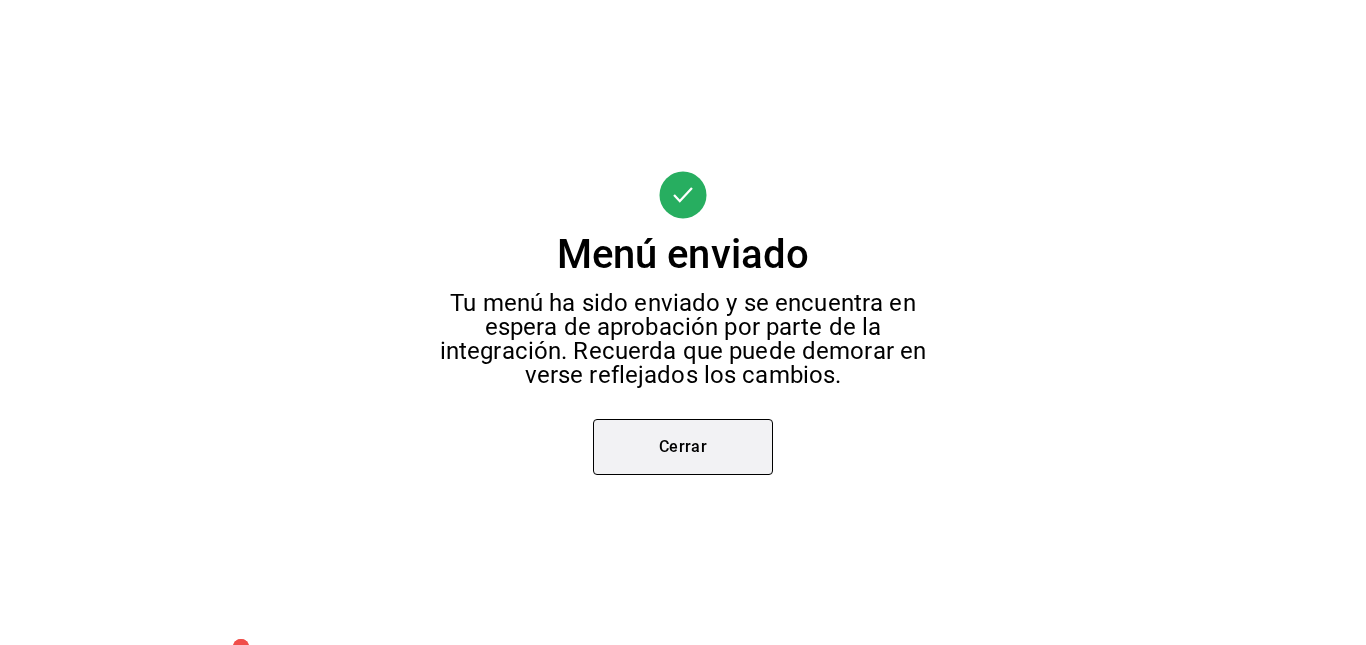 click on "Cerrar" at bounding box center [683, 447] 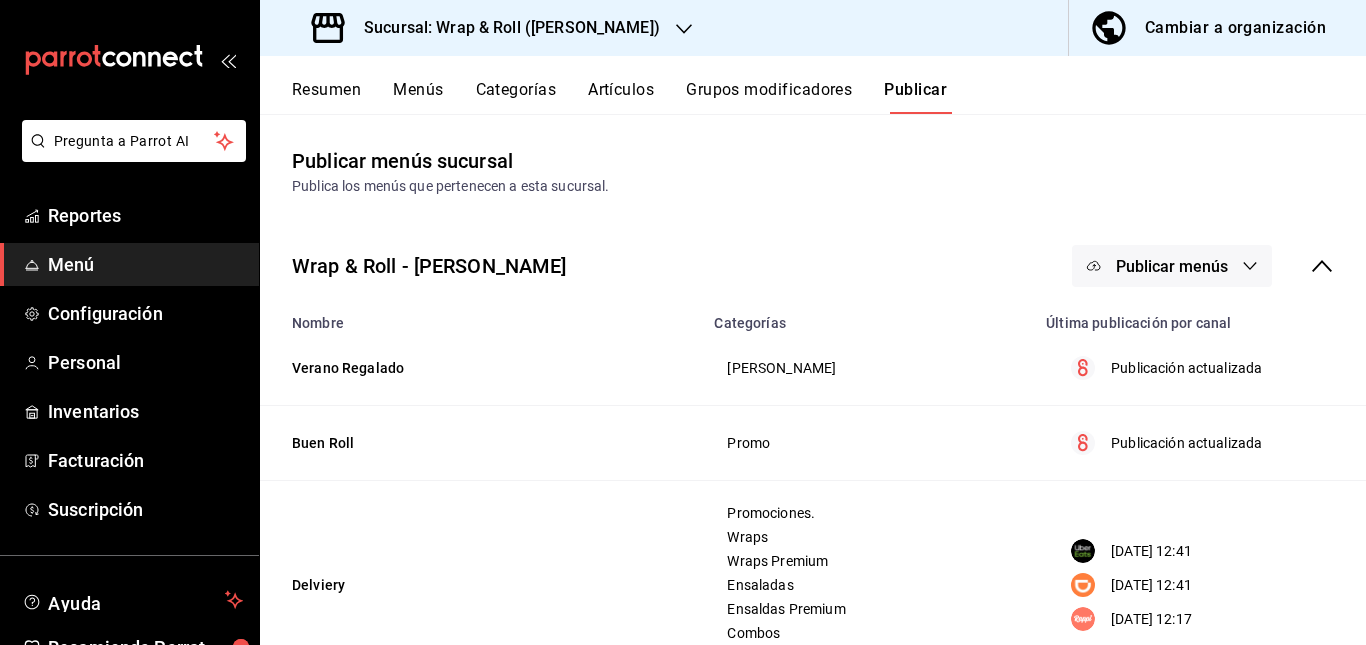 click on "Publicar menús" at bounding box center (1172, 266) 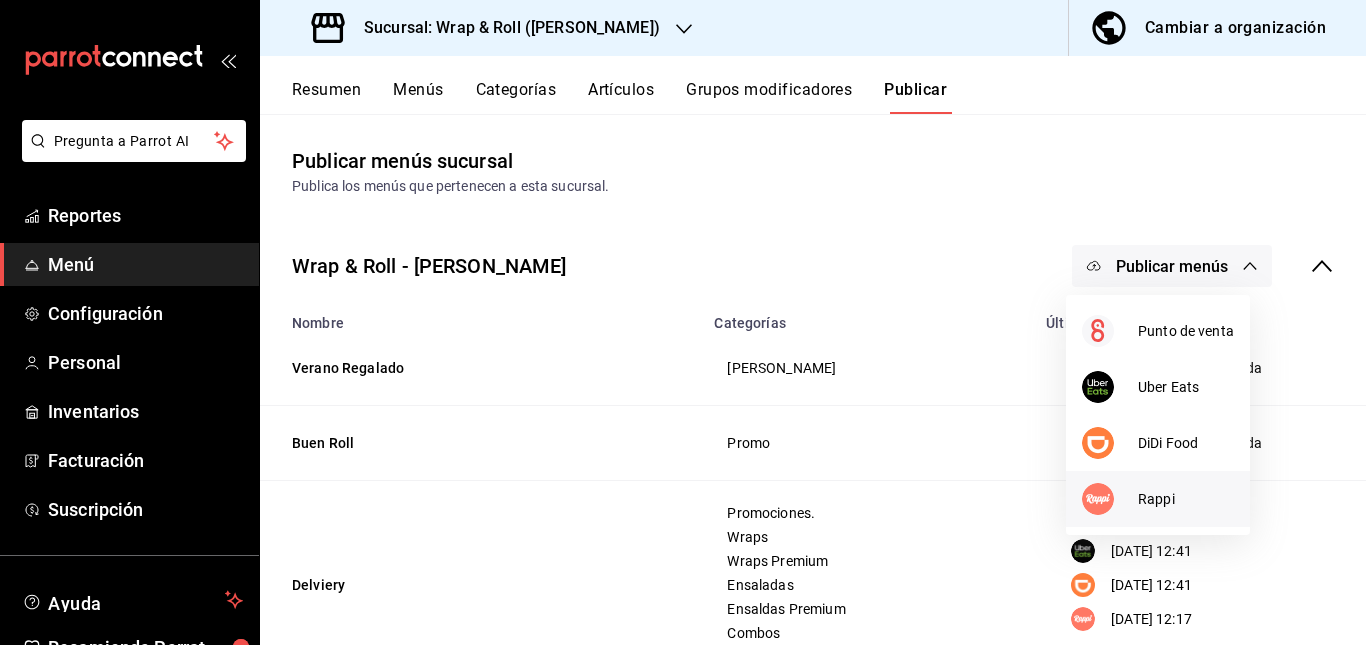 click at bounding box center [1110, 499] 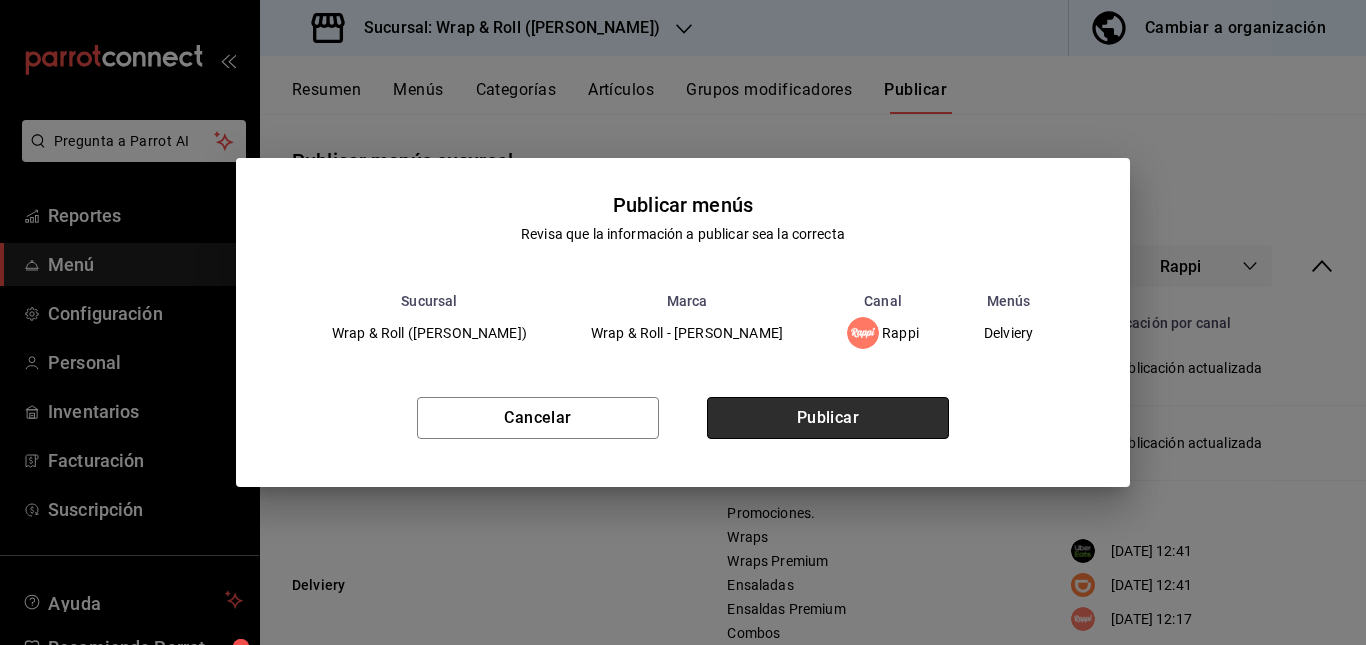 click on "Publicar" at bounding box center [828, 418] 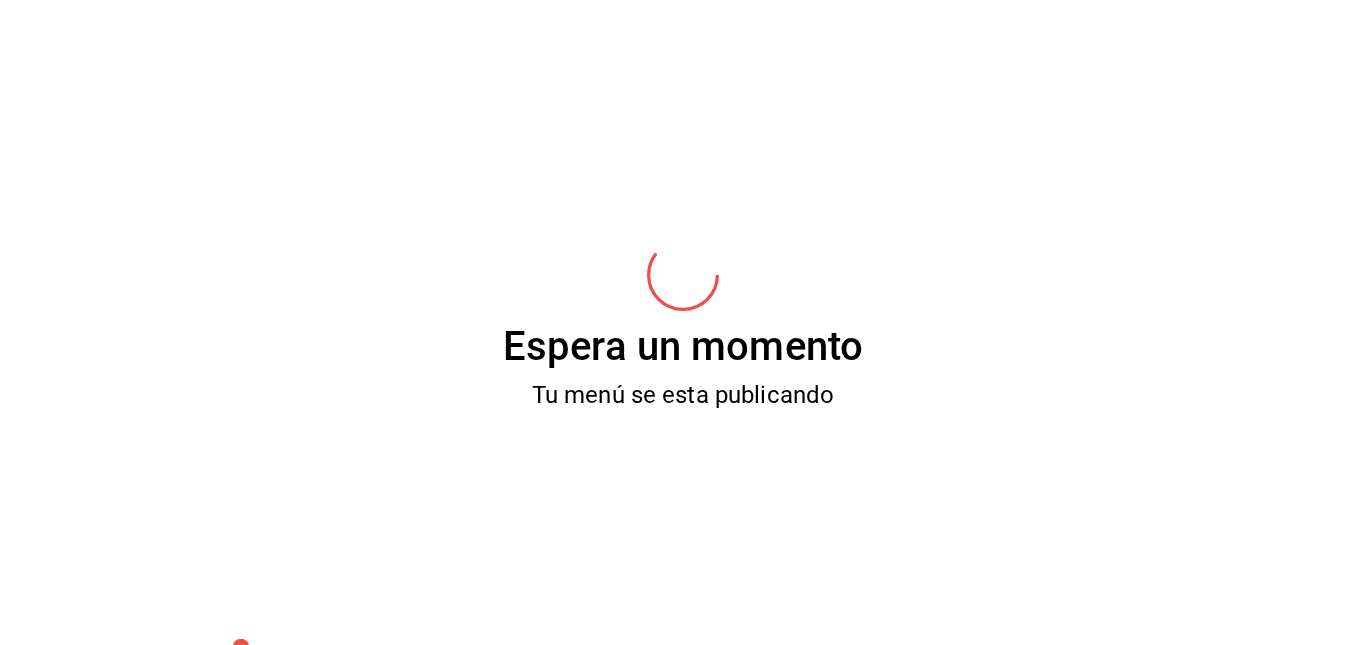 click on "Espera un momento Tu menú se esta publicando" at bounding box center (683, 322) 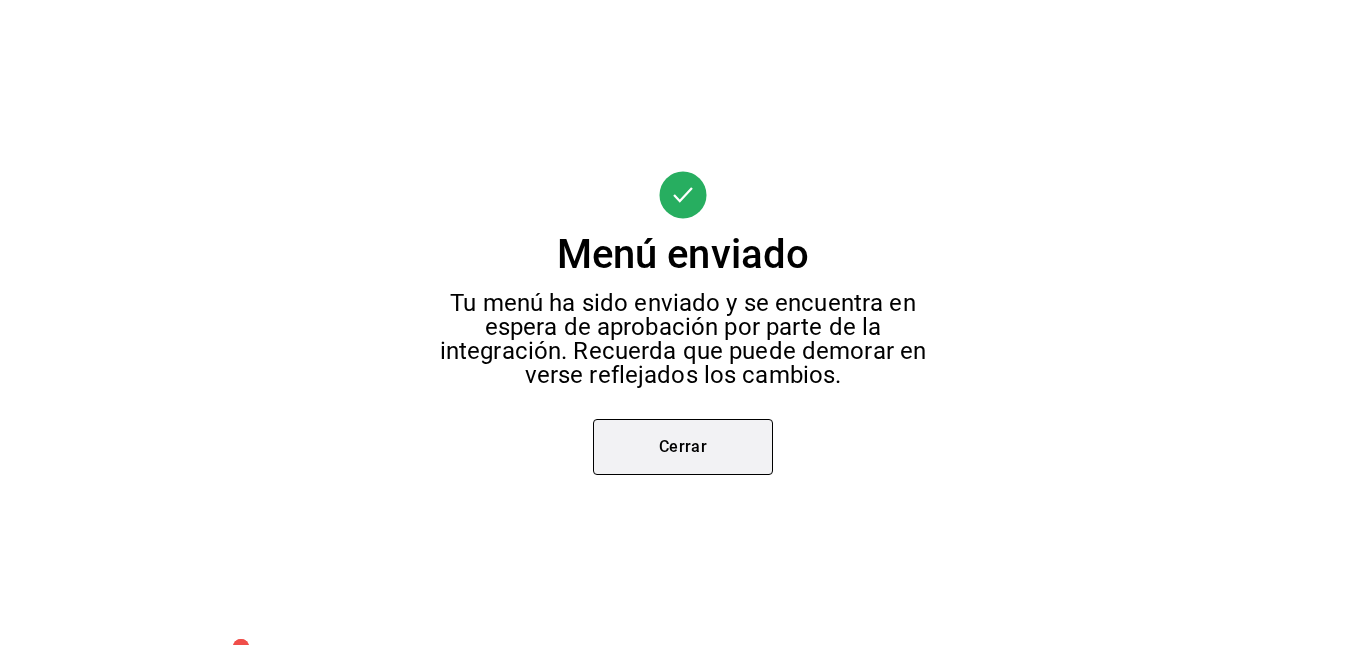 click on "Cerrar" at bounding box center (683, 447) 